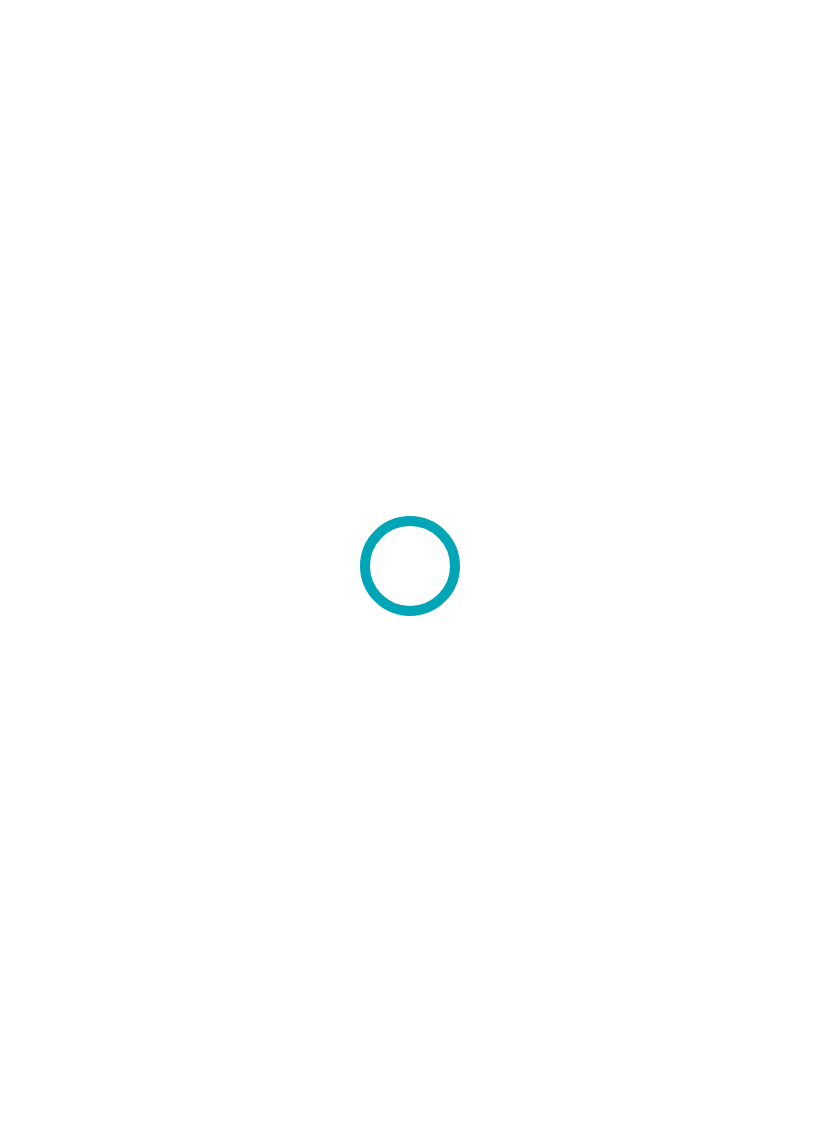 scroll, scrollTop: 0, scrollLeft: 0, axis: both 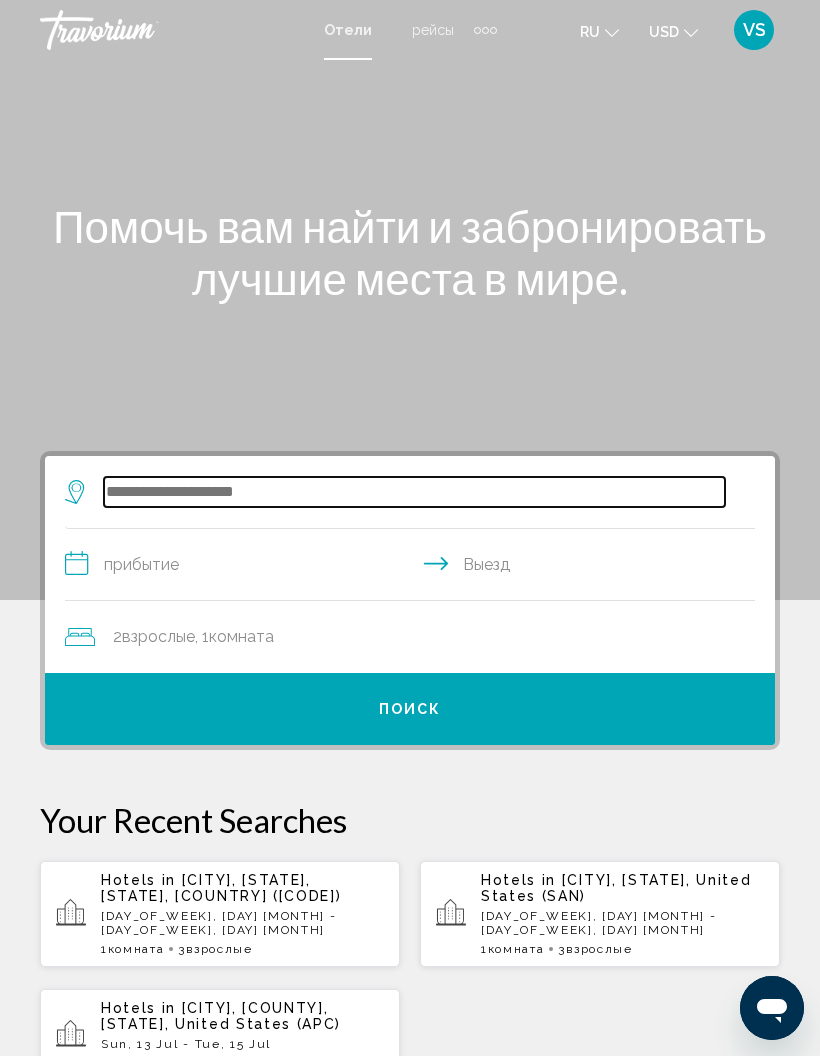 click at bounding box center (414, 492) 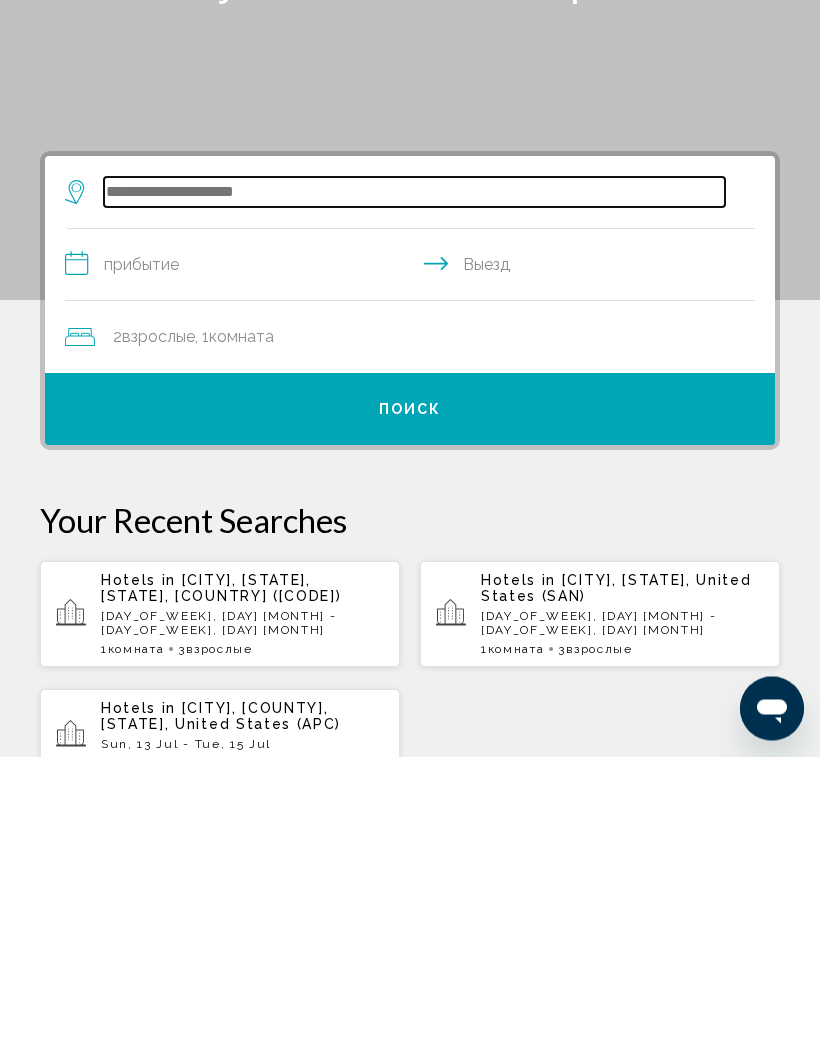 scroll, scrollTop: 5, scrollLeft: 0, axis: vertical 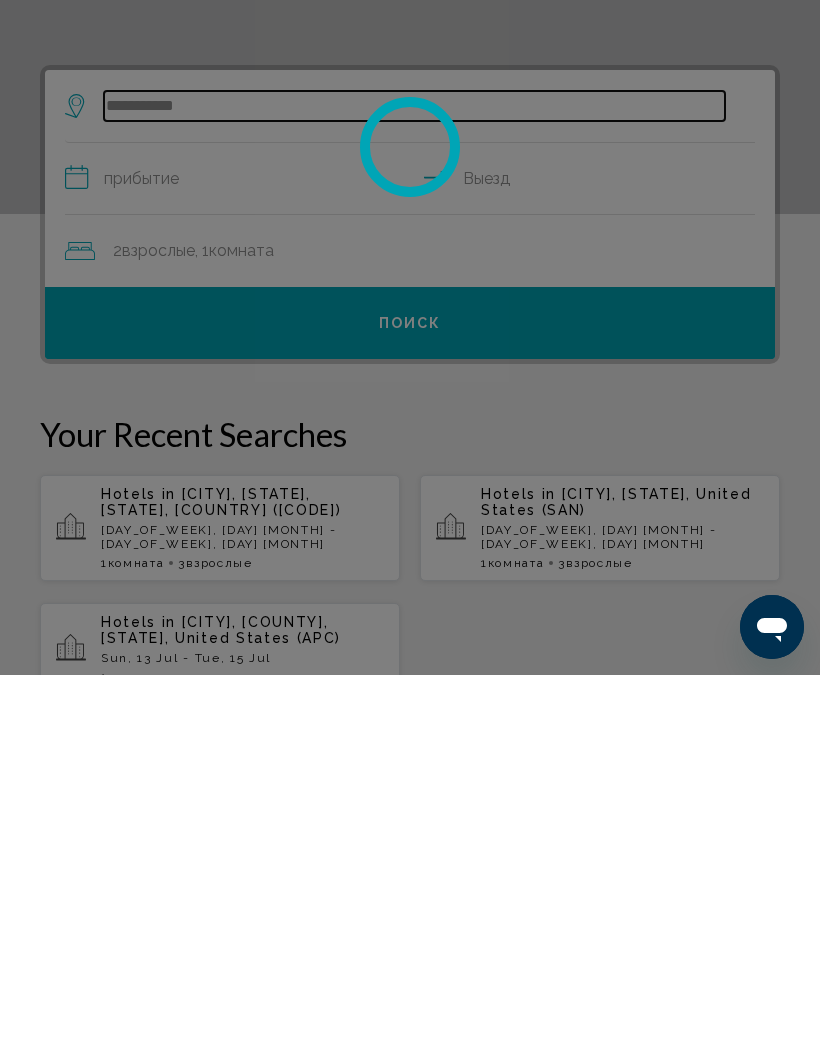 type on "**********" 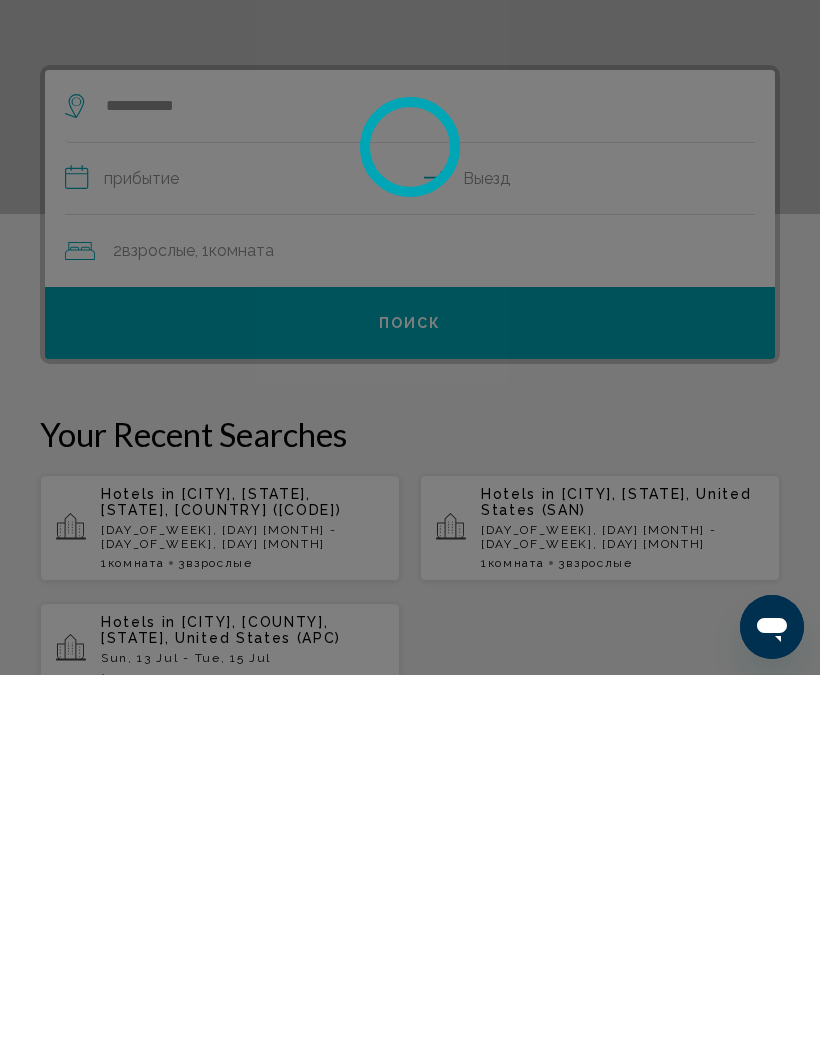 click at bounding box center (410, 528) 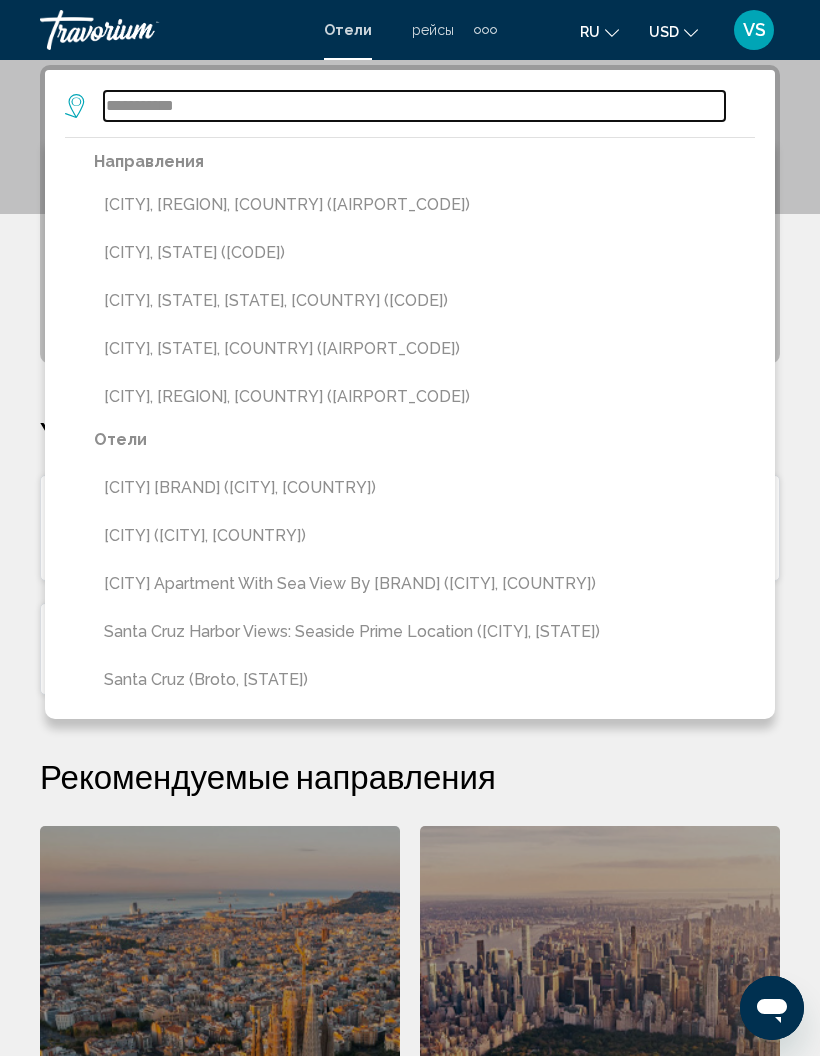 click on "**********" at bounding box center (414, 106) 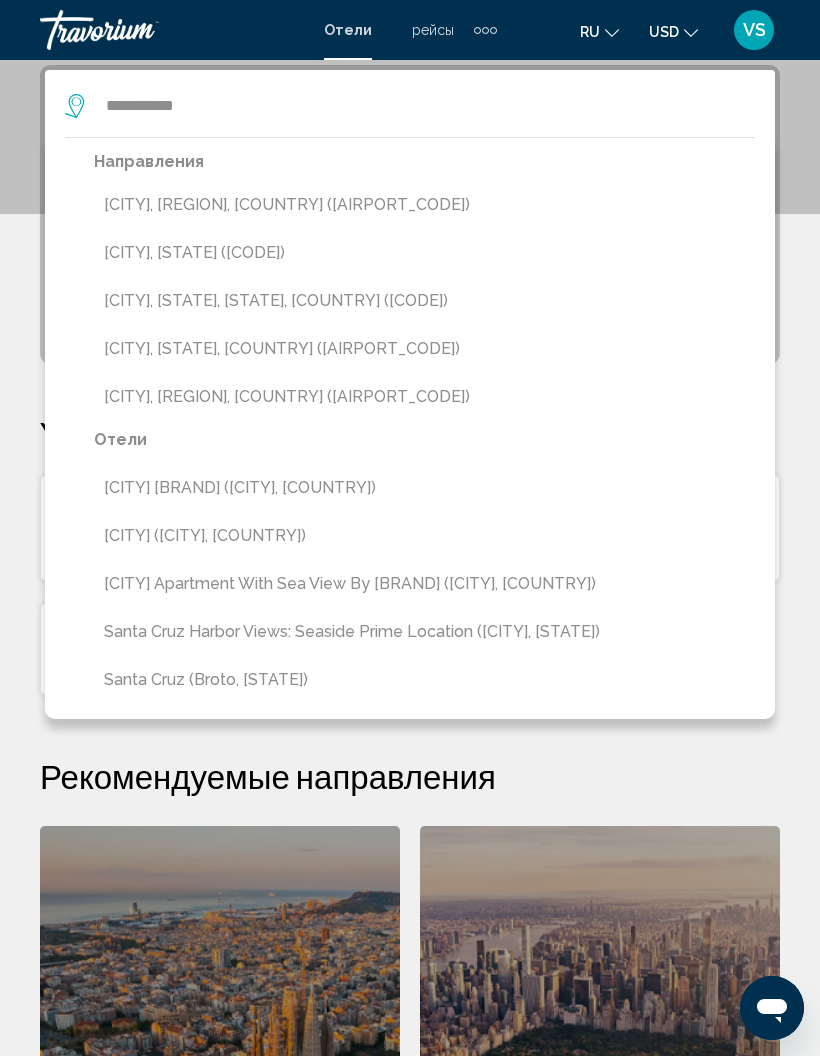 click on "**********" at bounding box center (410, 692) 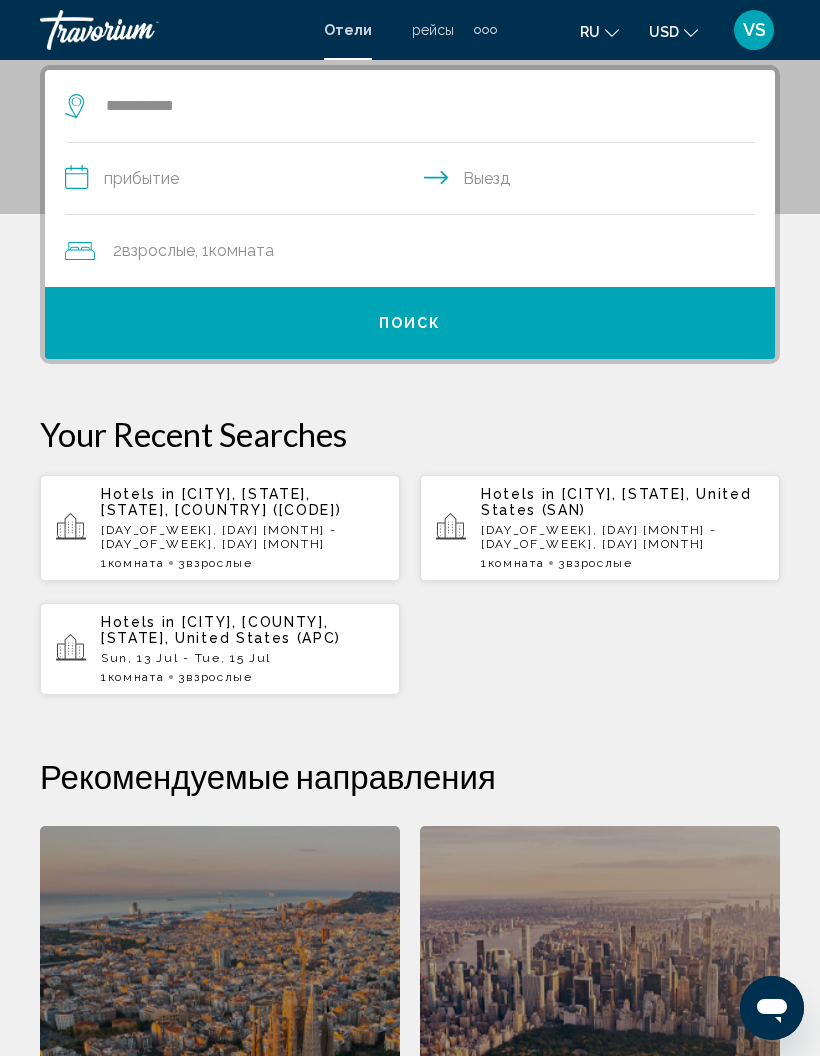 click on "**********" at bounding box center (414, 181) 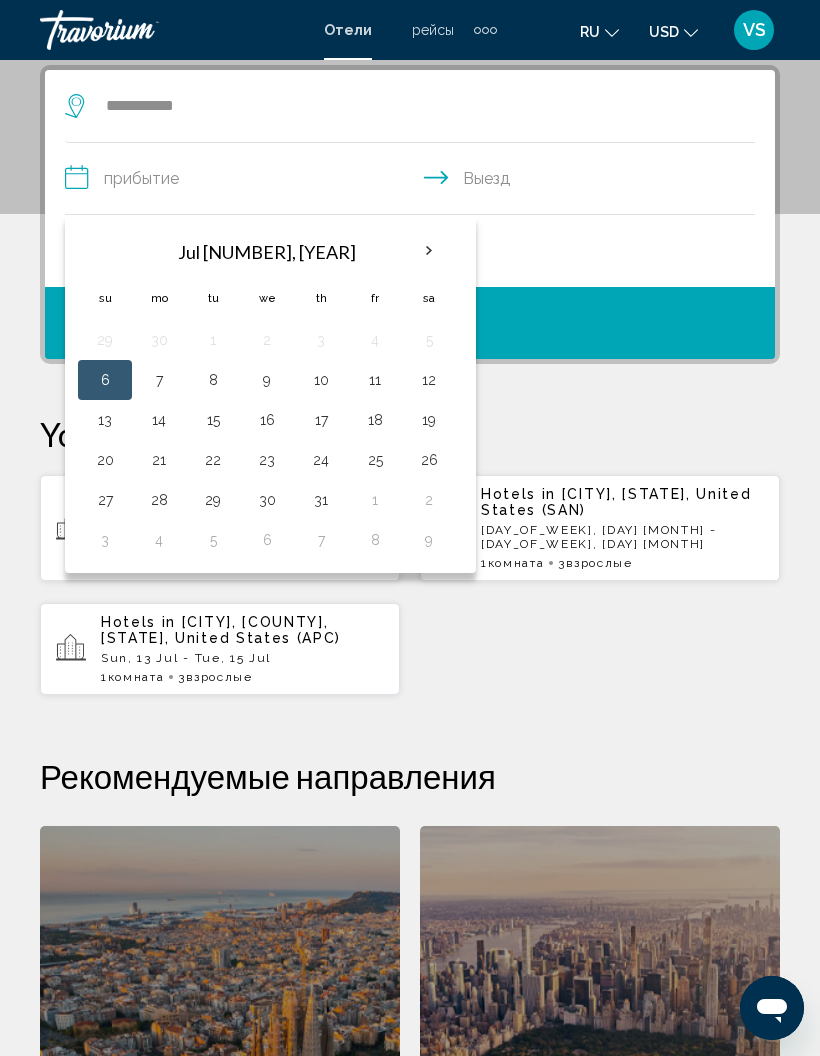 click on "24" at bounding box center [321, 460] 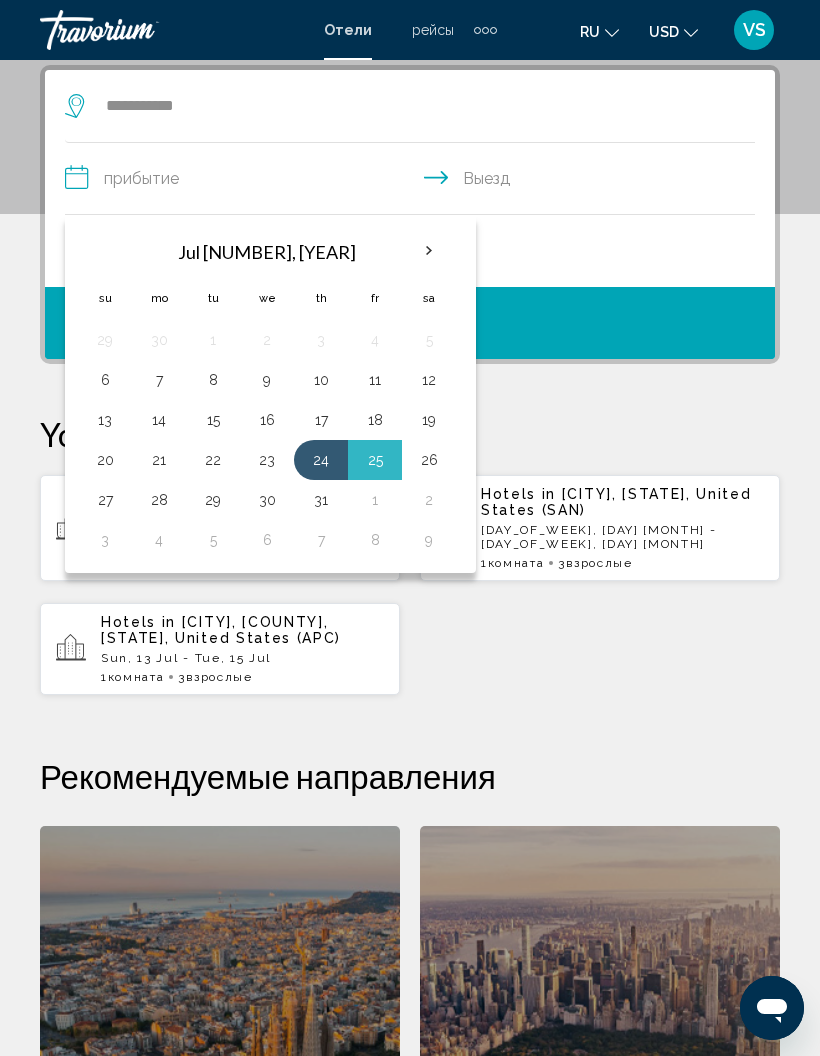 click on "26" at bounding box center [429, 380] 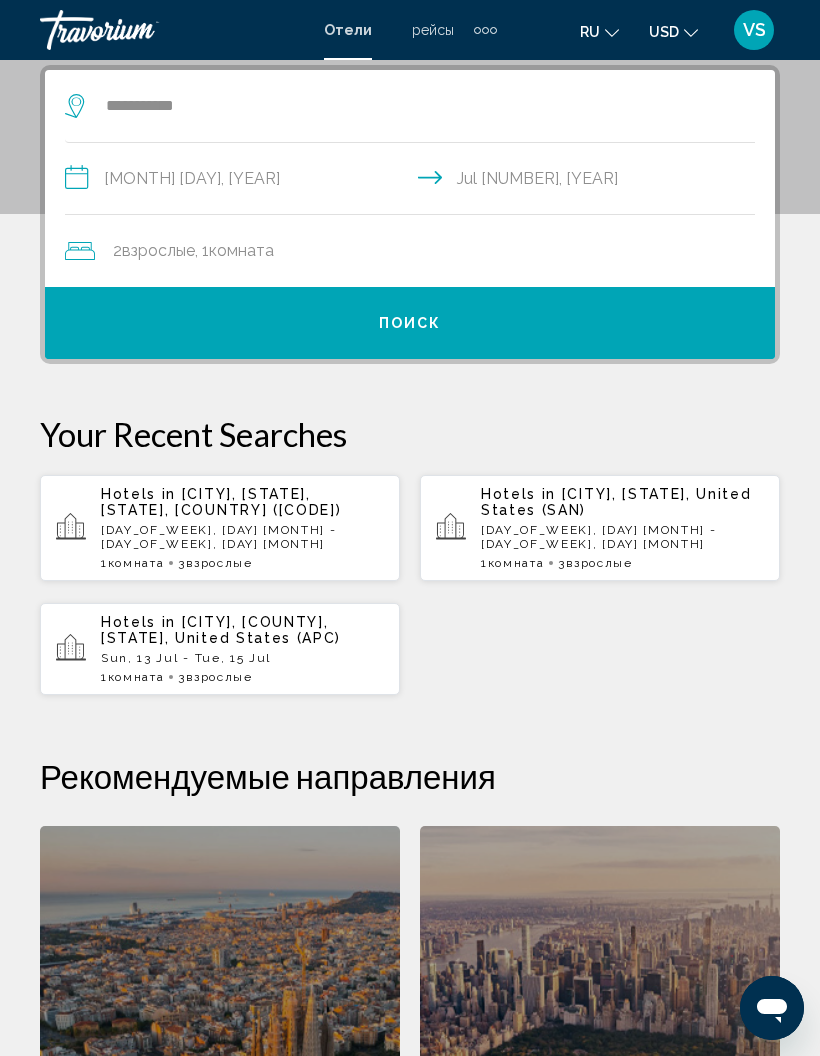 click on "Поиск" at bounding box center [410, 323] 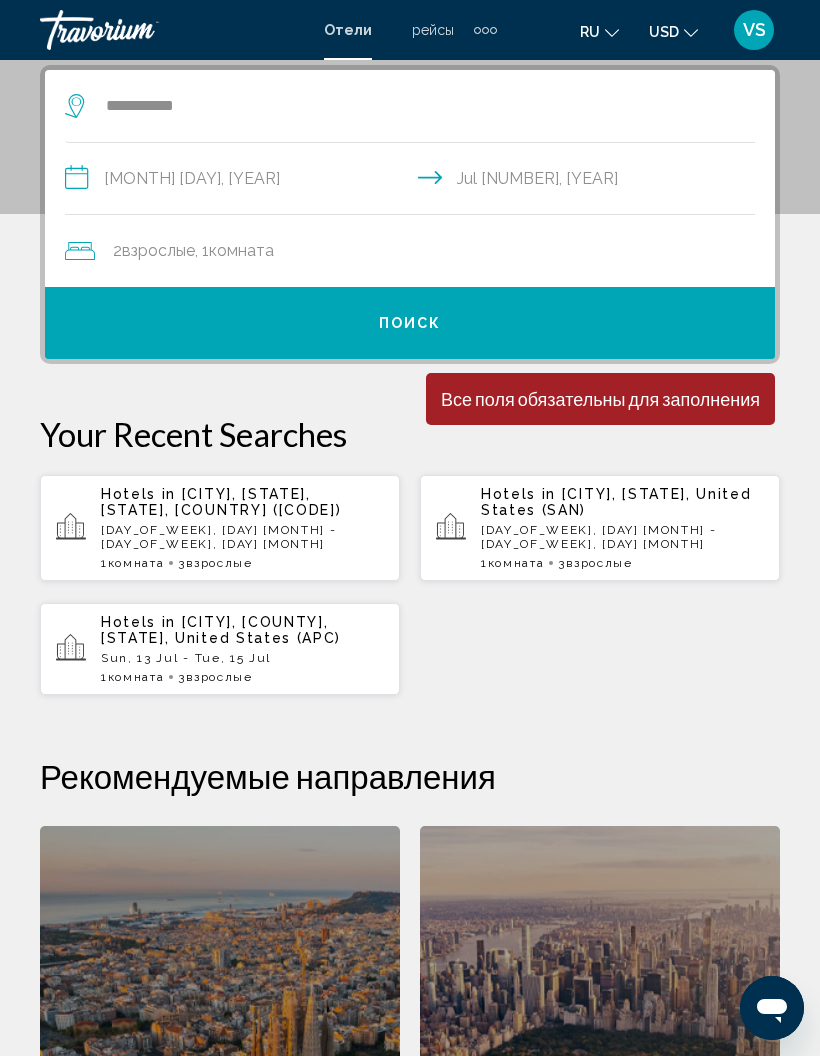 click on "Поиск" at bounding box center (410, 323) 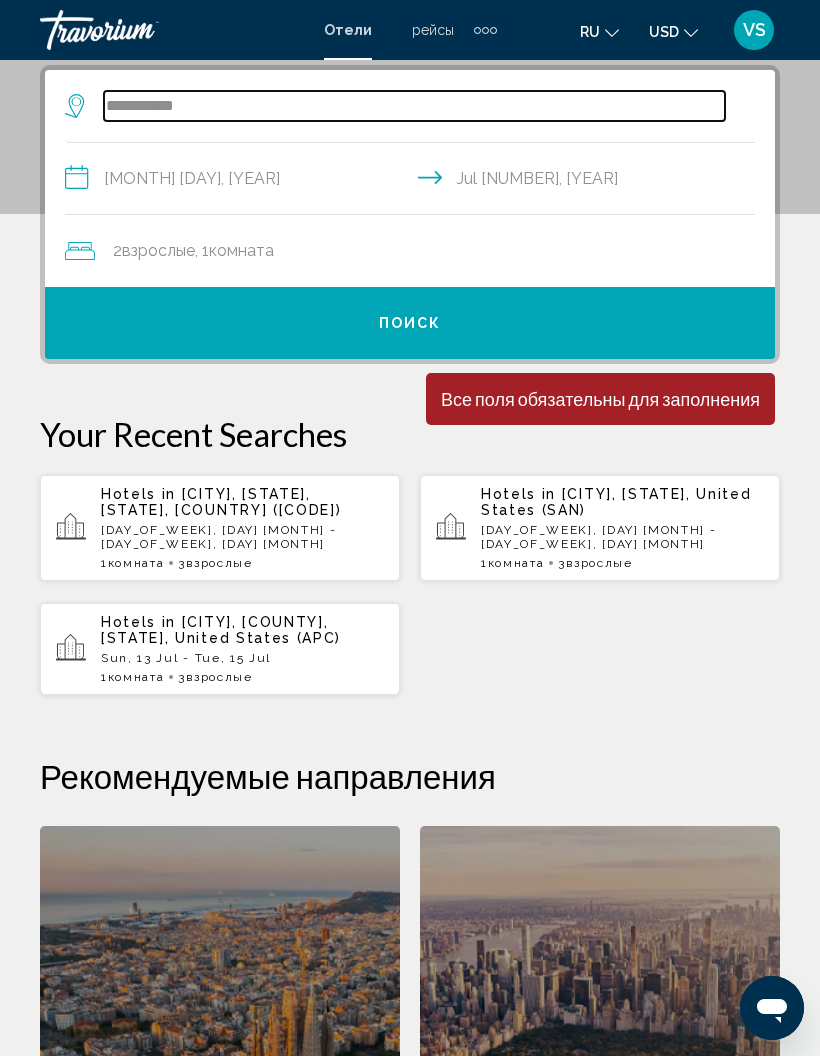 click on "**********" at bounding box center (414, 106) 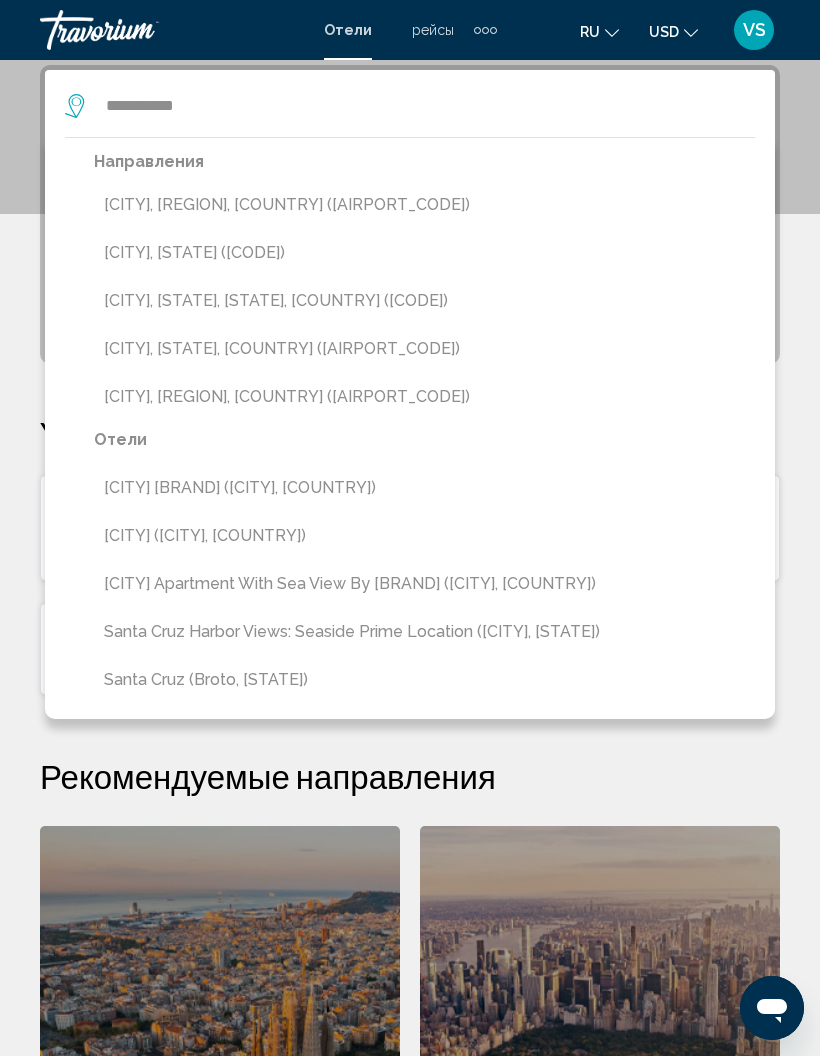 click on "[CITY], [STATE], [STATE], [COUNTRY] ([CODE])" at bounding box center (424, 301) 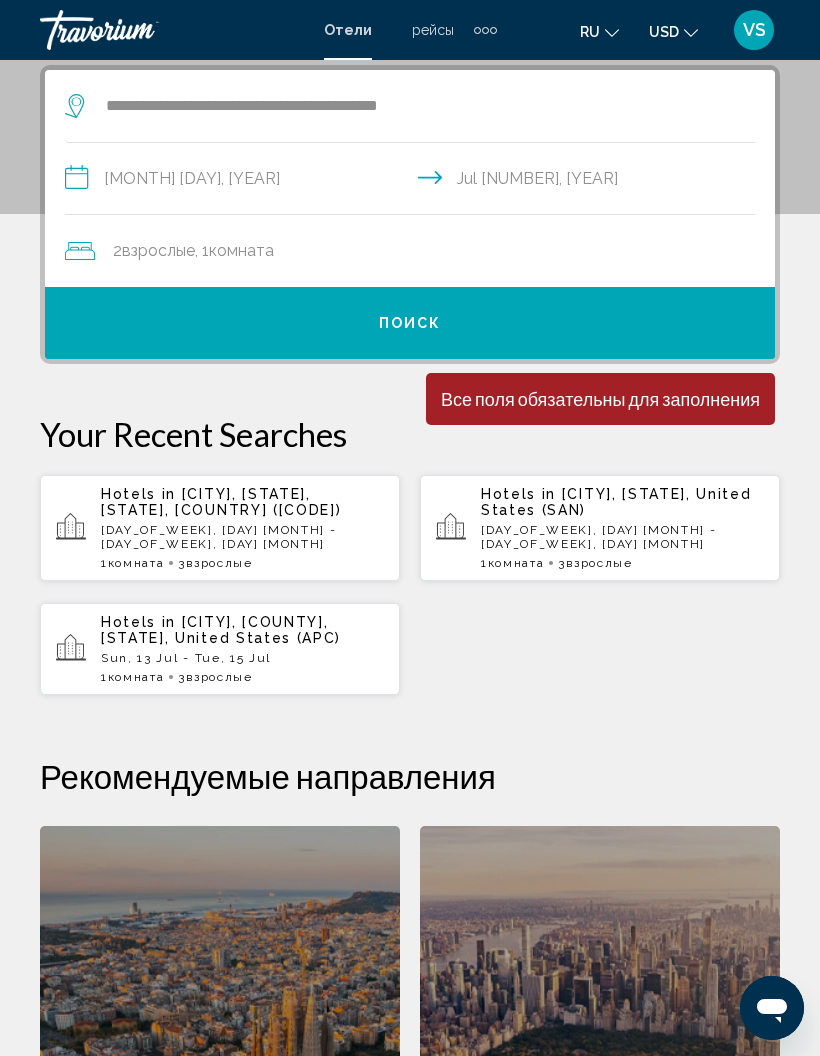 click on "Поиск" at bounding box center [410, 323] 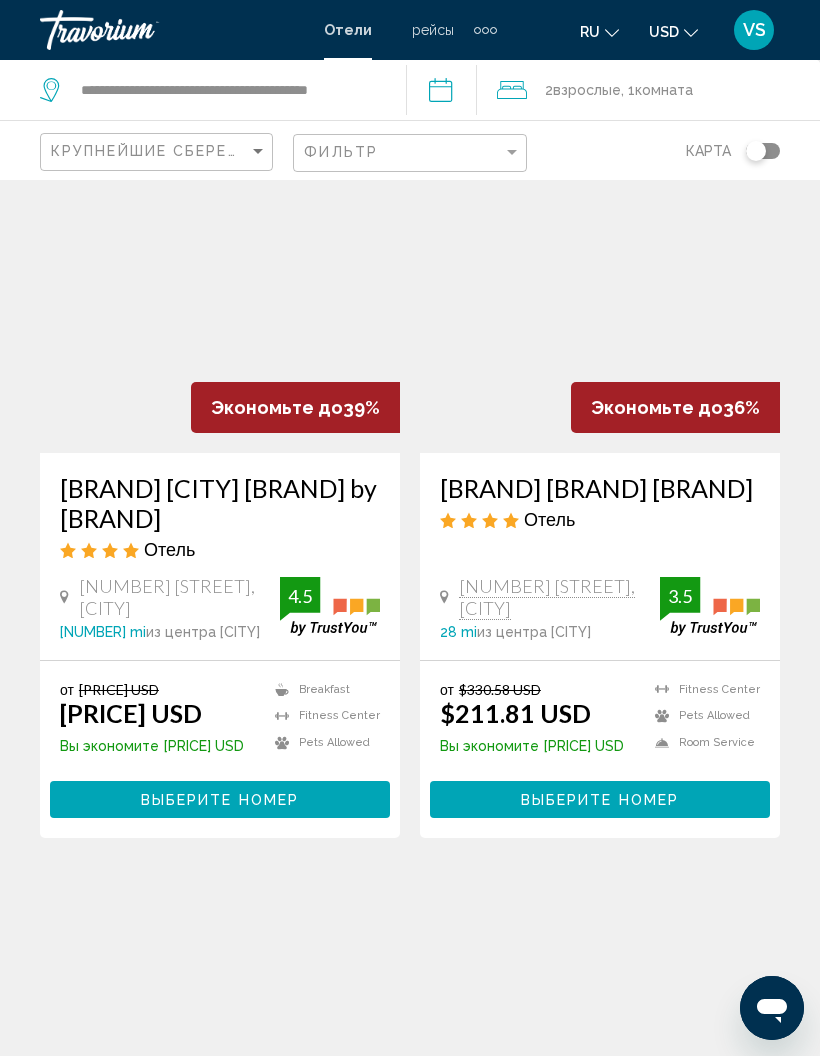 scroll, scrollTop: 146, scrollLeft: 0, axis: vertical 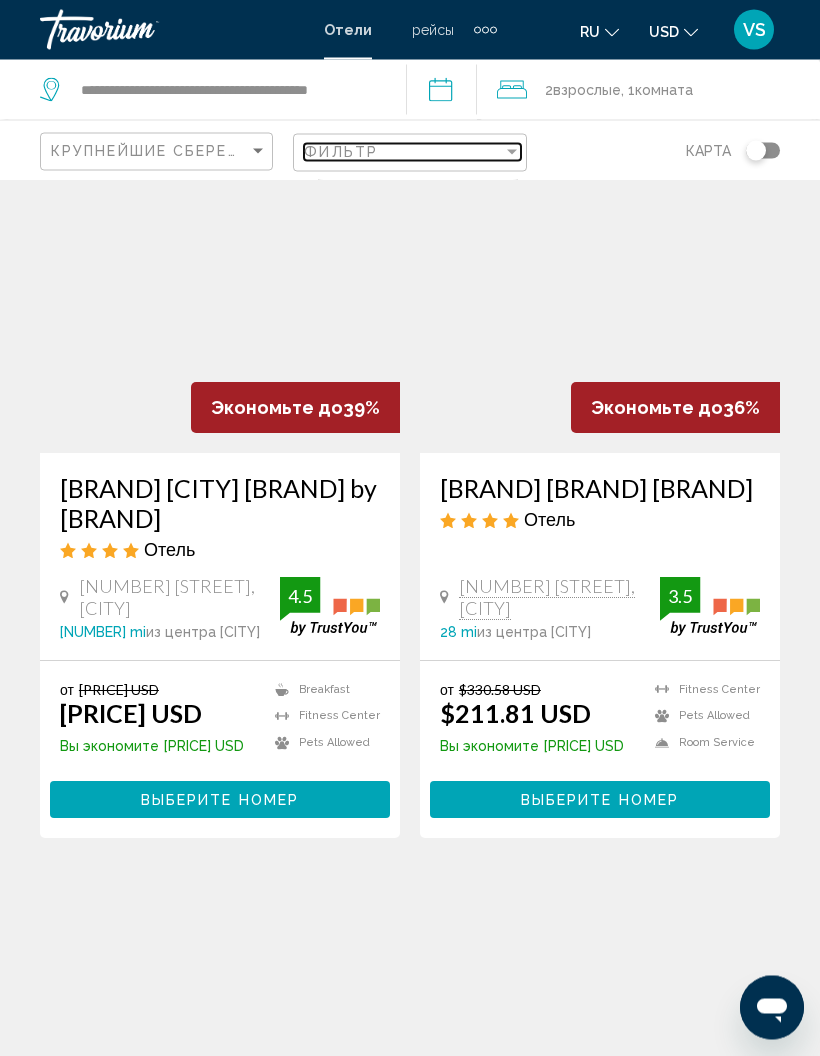 click on "Фильтр" at bounding box center [403, 152] 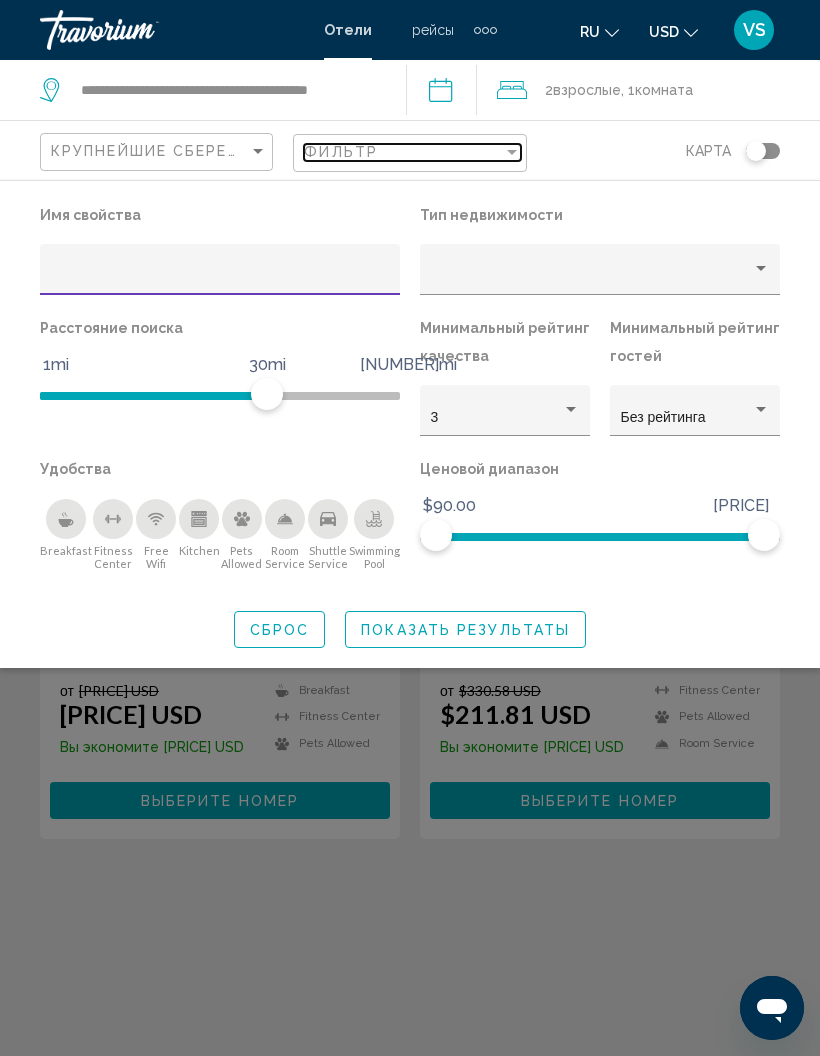 click on "Фильтр" at bounding box center (403, 152) 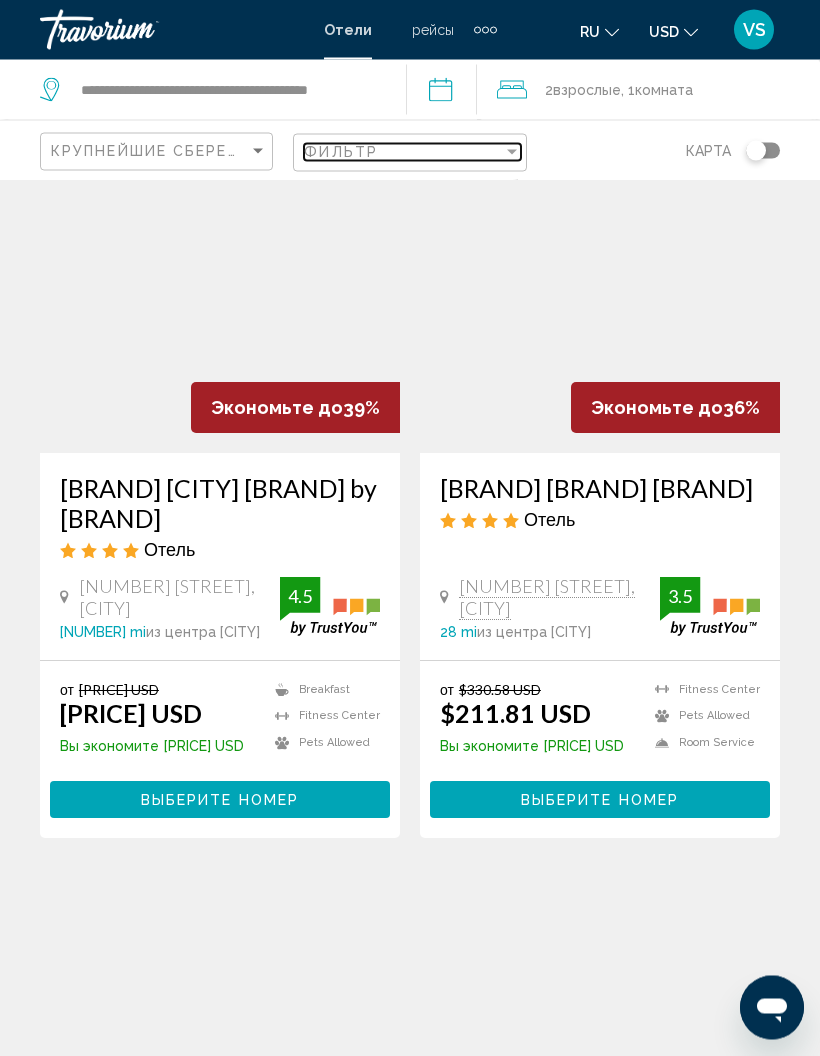 click on "Фильтр" at bounding box center (403, 152) 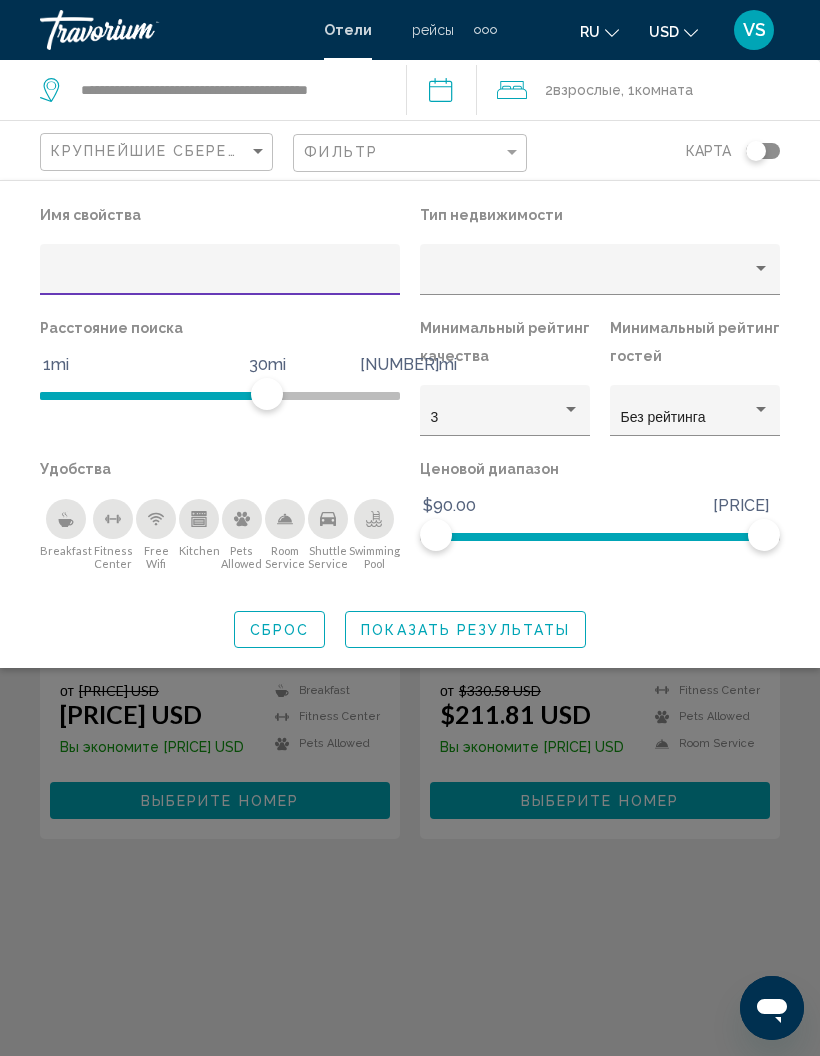 click at bounding box center [591, 277] 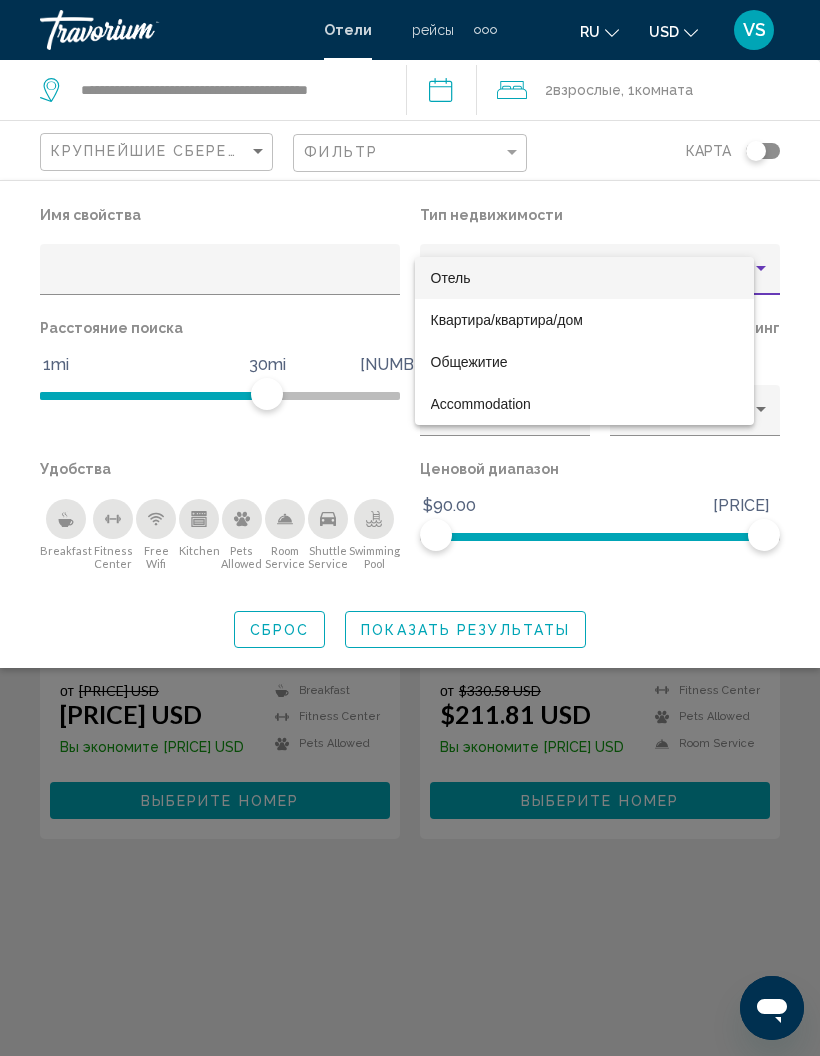 scroll, scrollTop: 147, scrollLeft: 0, axis: vertical 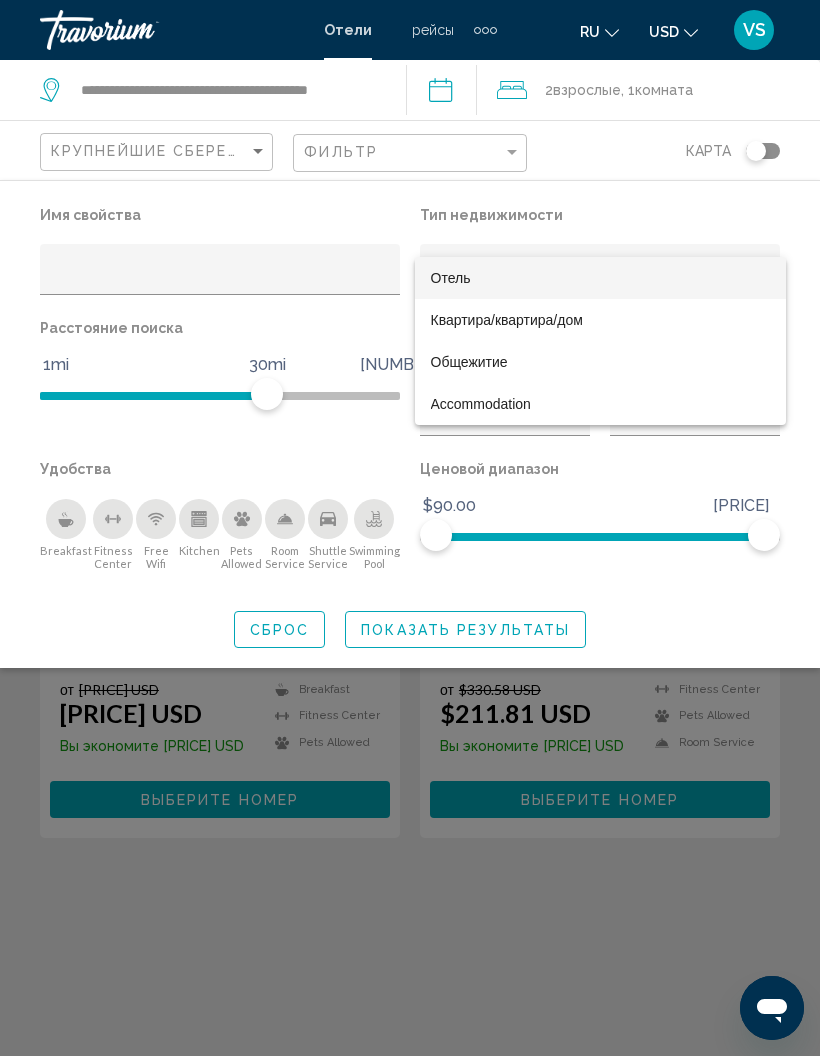 click at bounding box center (410, 528) 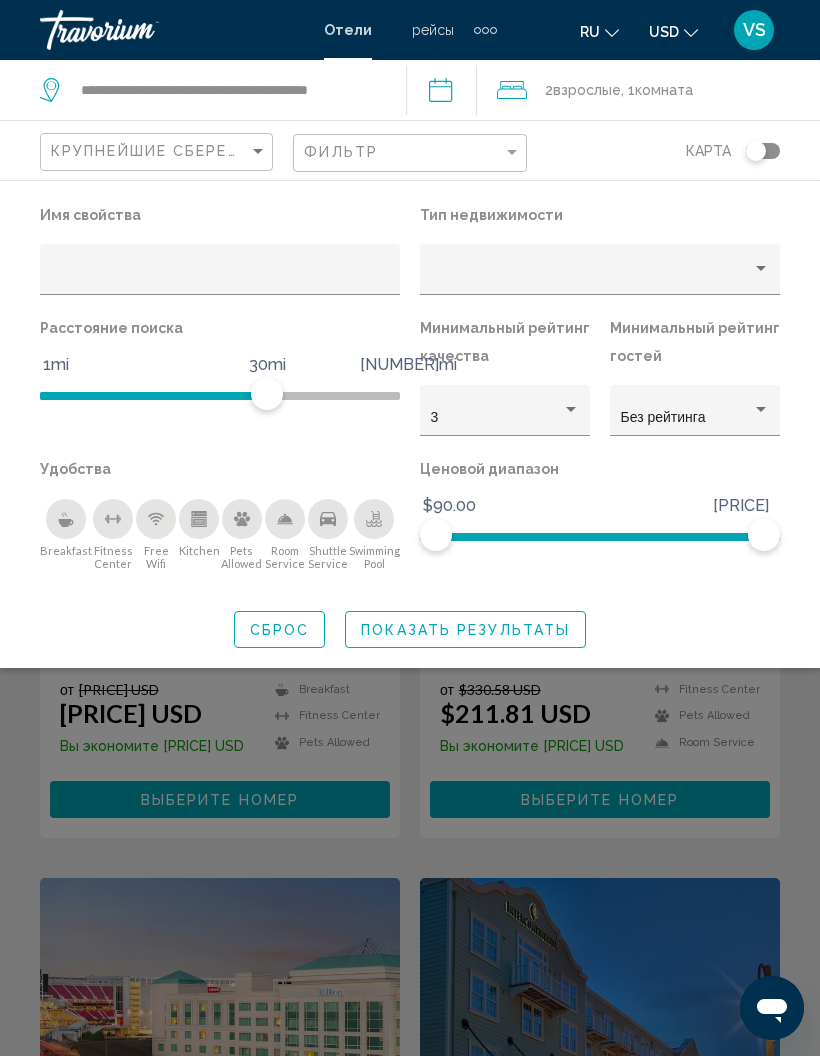 click at bounding box center (220, 277) 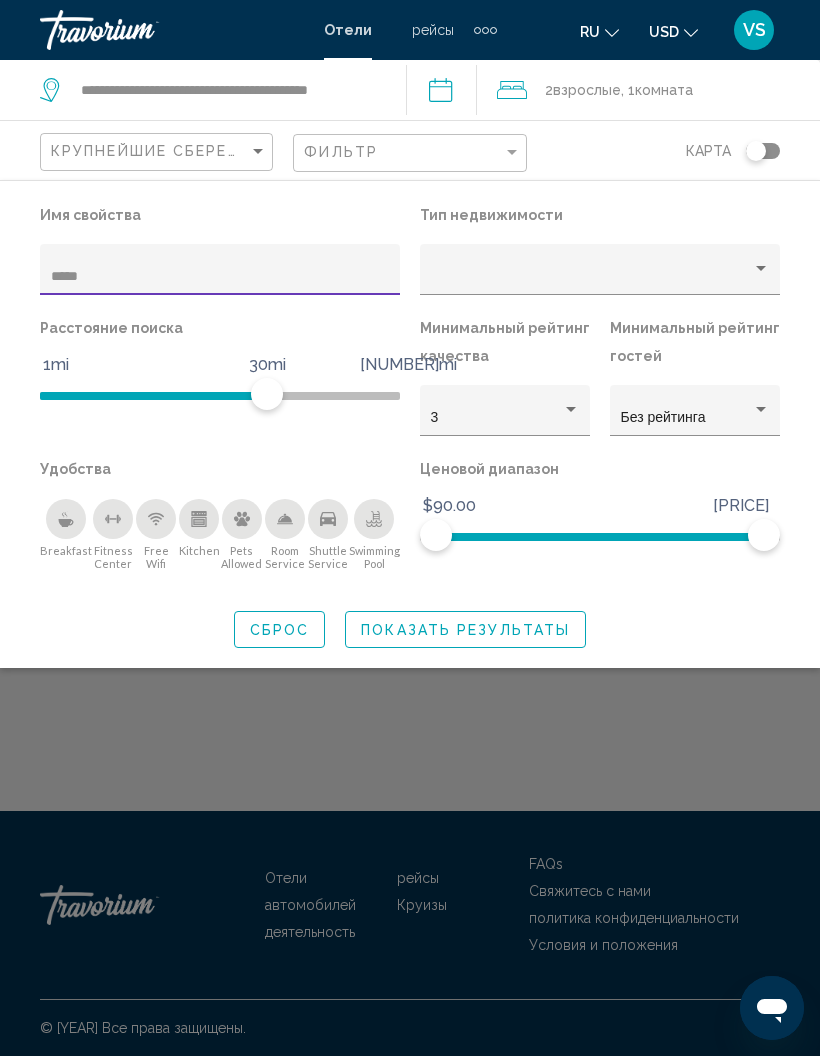 scroll, scrollTop: 80, scrollLeft: 0, axis: vertical 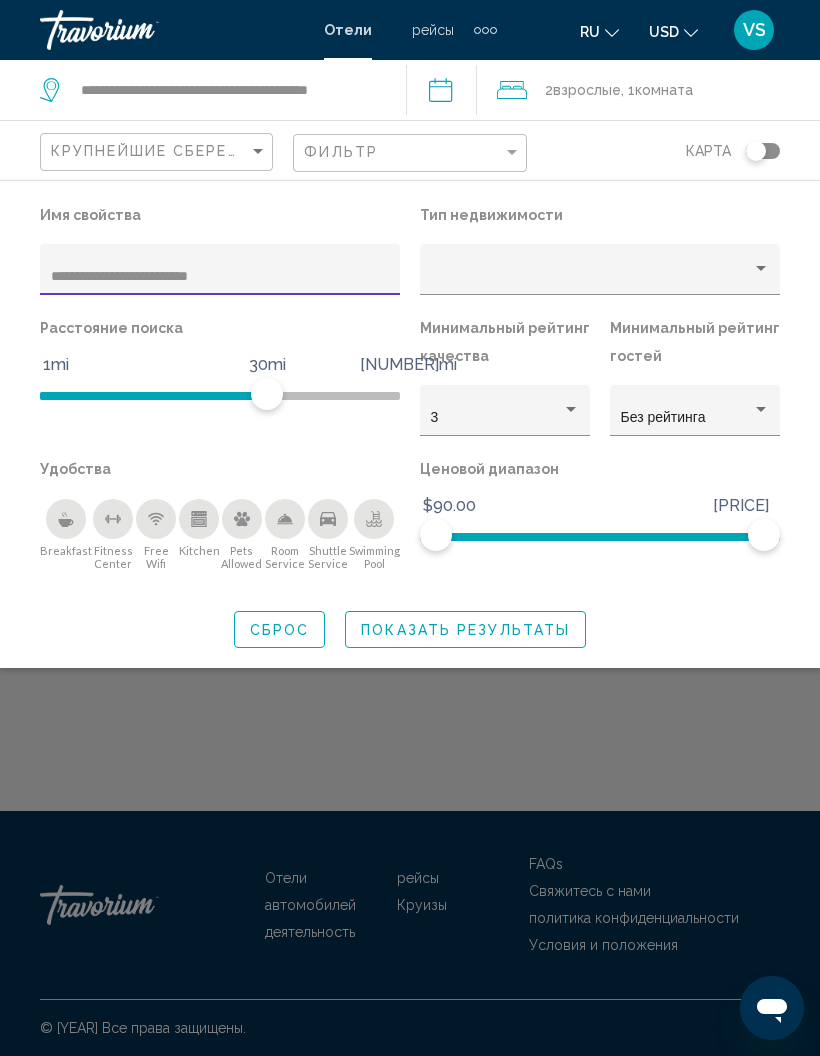 type on "**********" 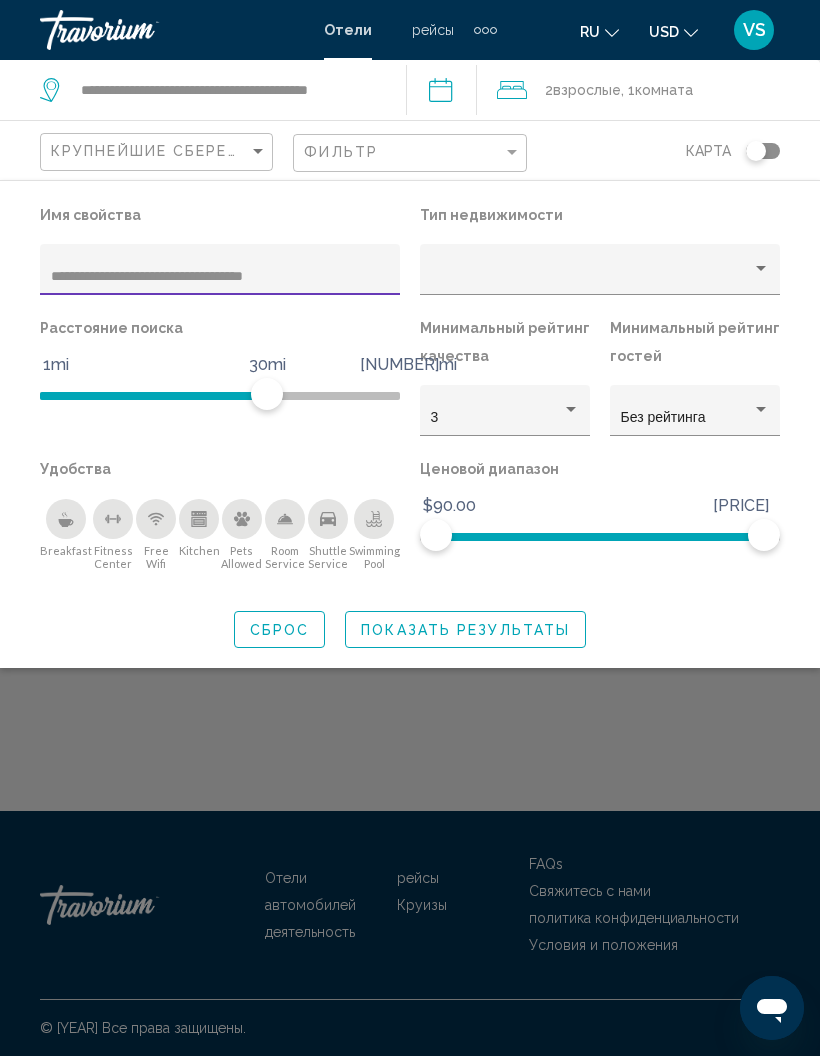 click on "Показать результаты" at bounding box center (465, 630) 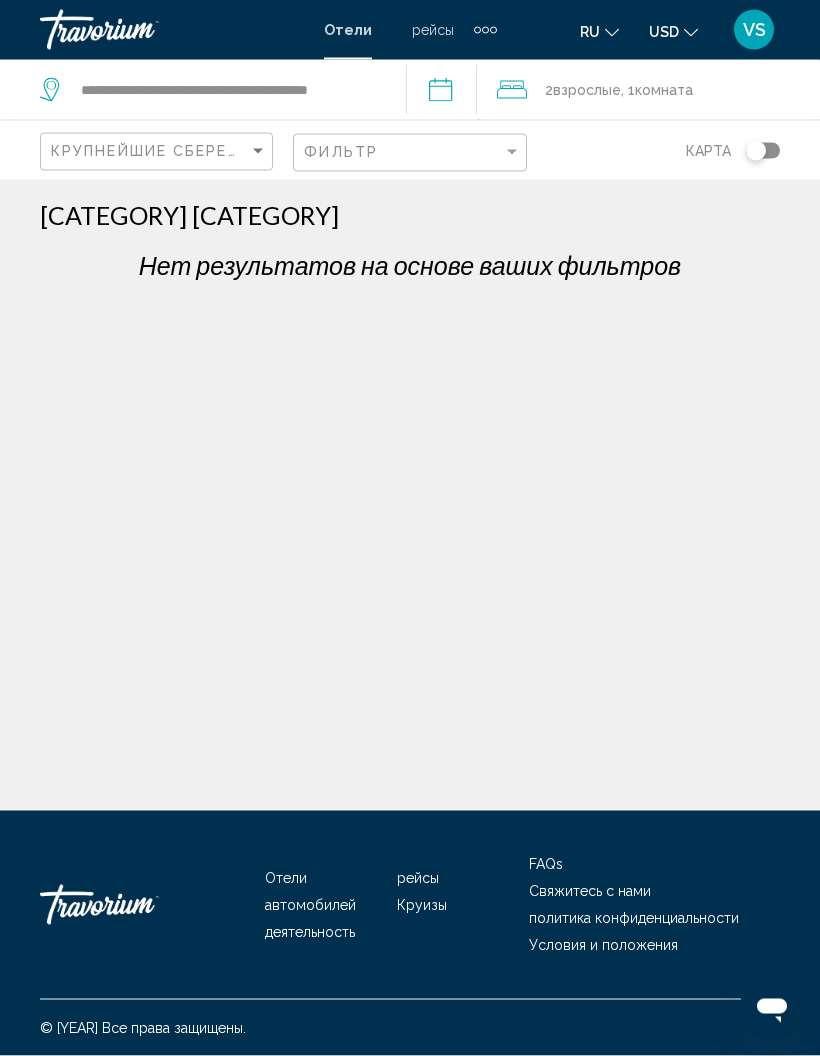 scroll, scrollTop: 0, scrollLeft: 0, axis: both 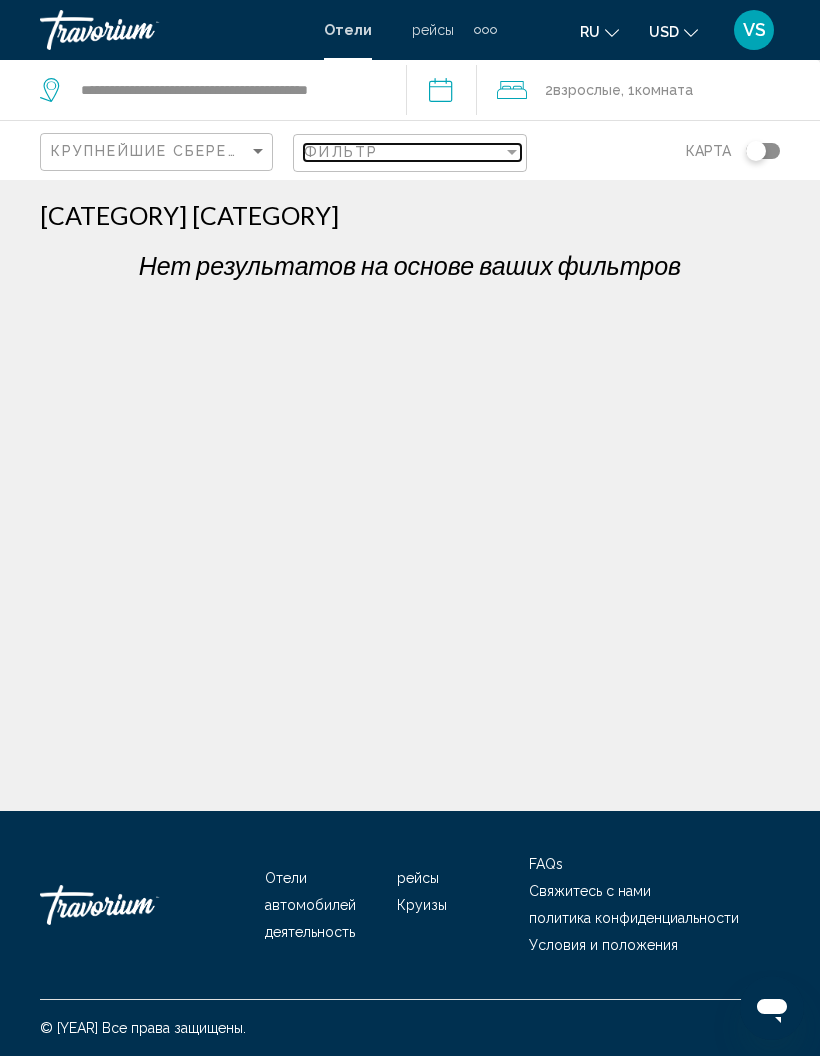 click on "Фильтр" at bounding box center (403, 152) 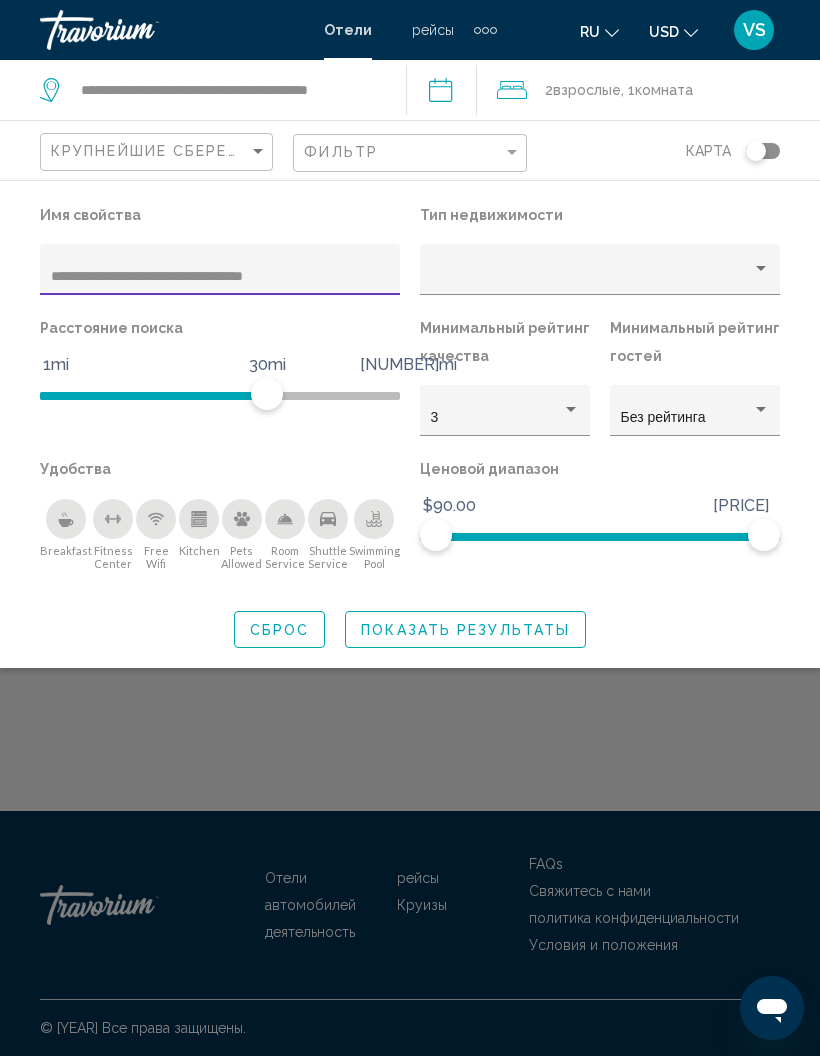 click on "**********" at bounding box center (220, 277) 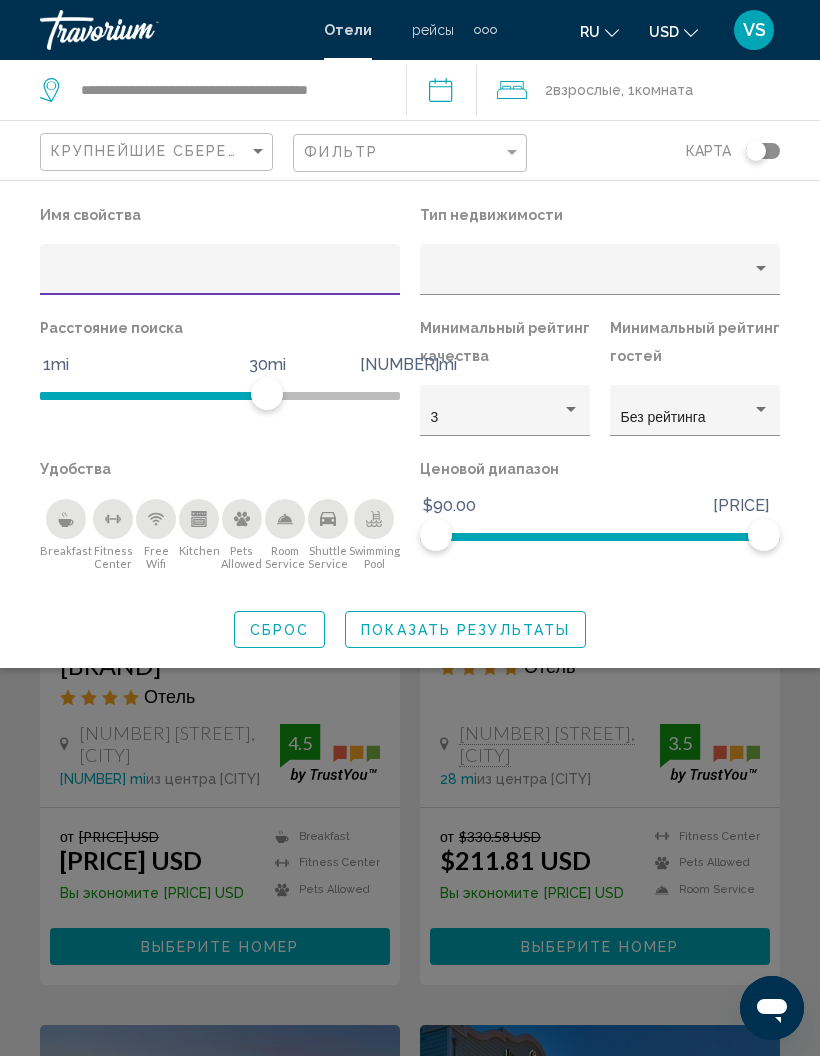 type 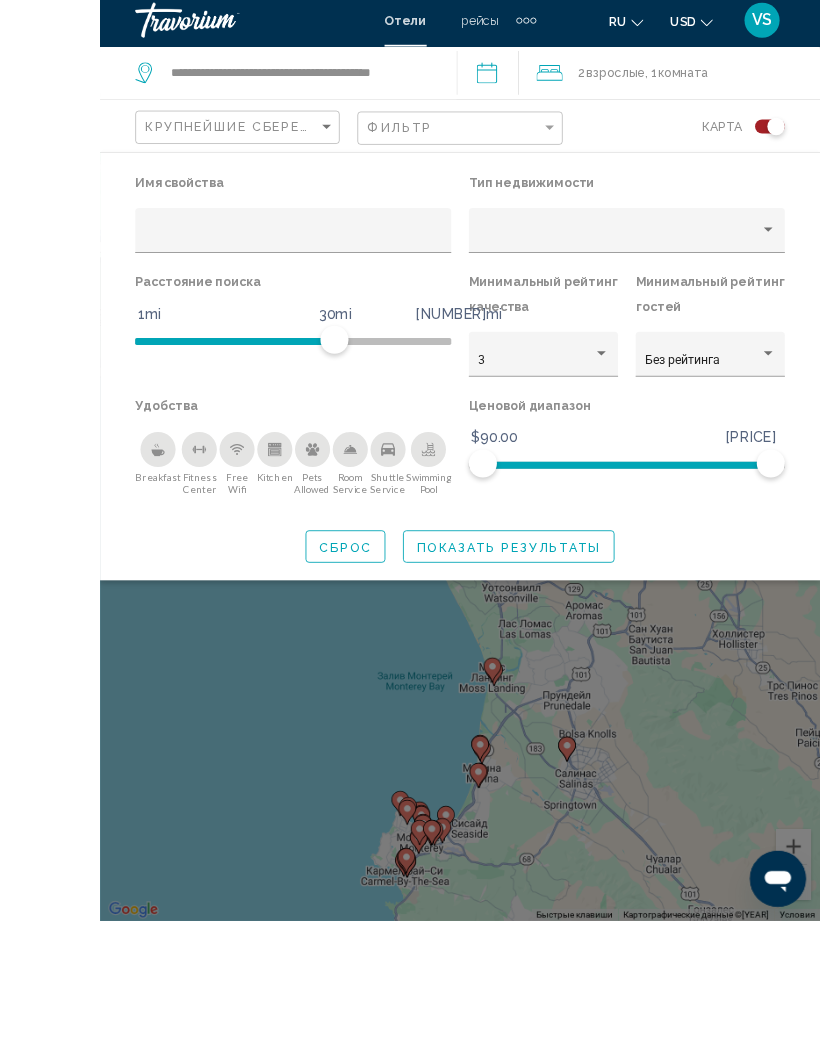 scroll, scrollTop: 260, scrollLeft: 0, axis: vertical 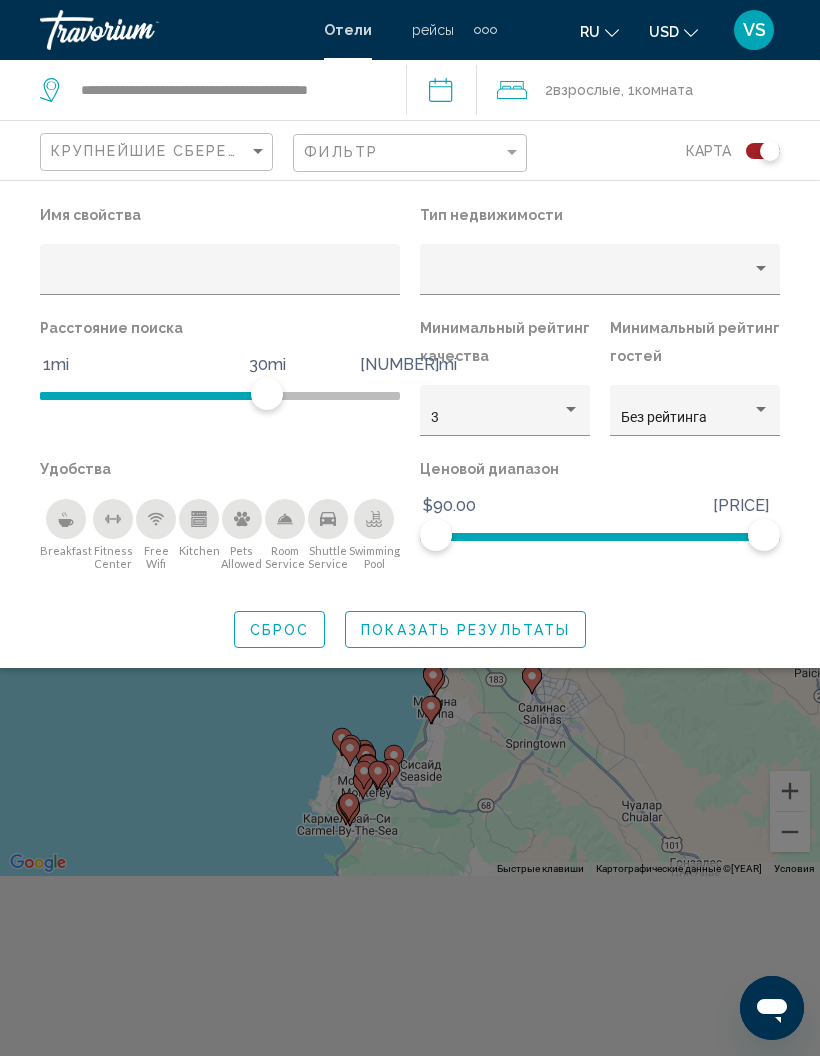 click at bounding box center (410, 678) 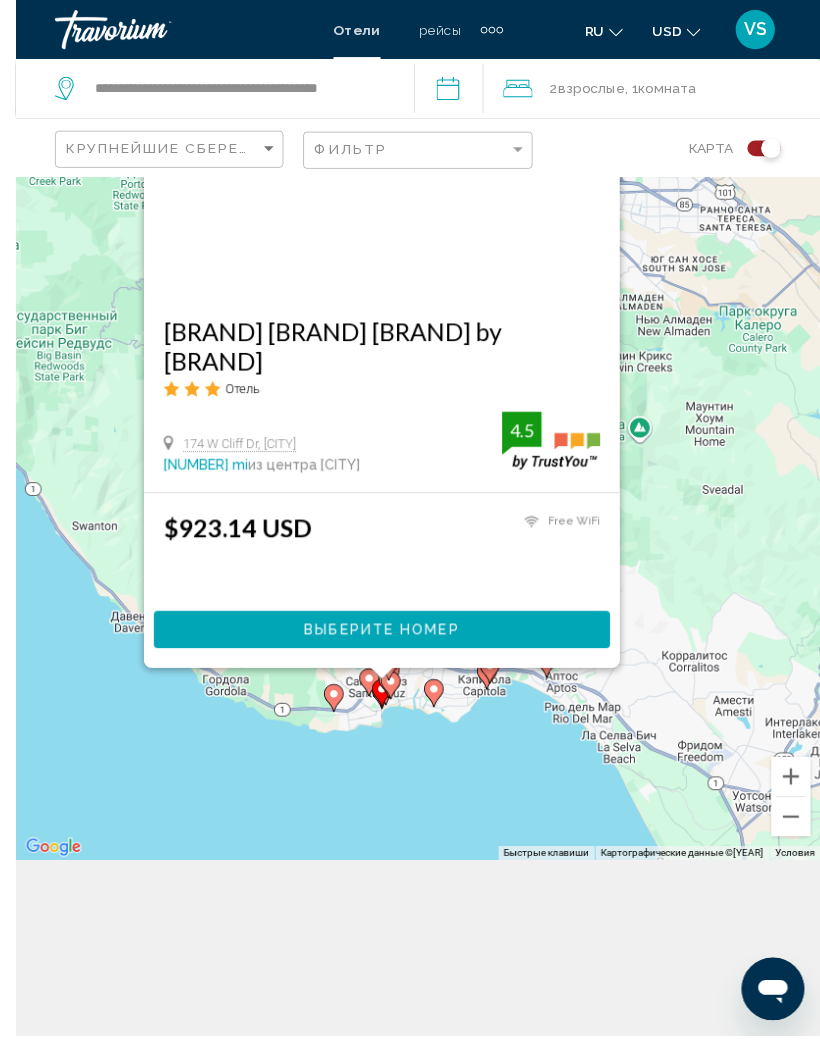 scroll, scrollTop: 260, scrollLeft: 0, axis: vertical 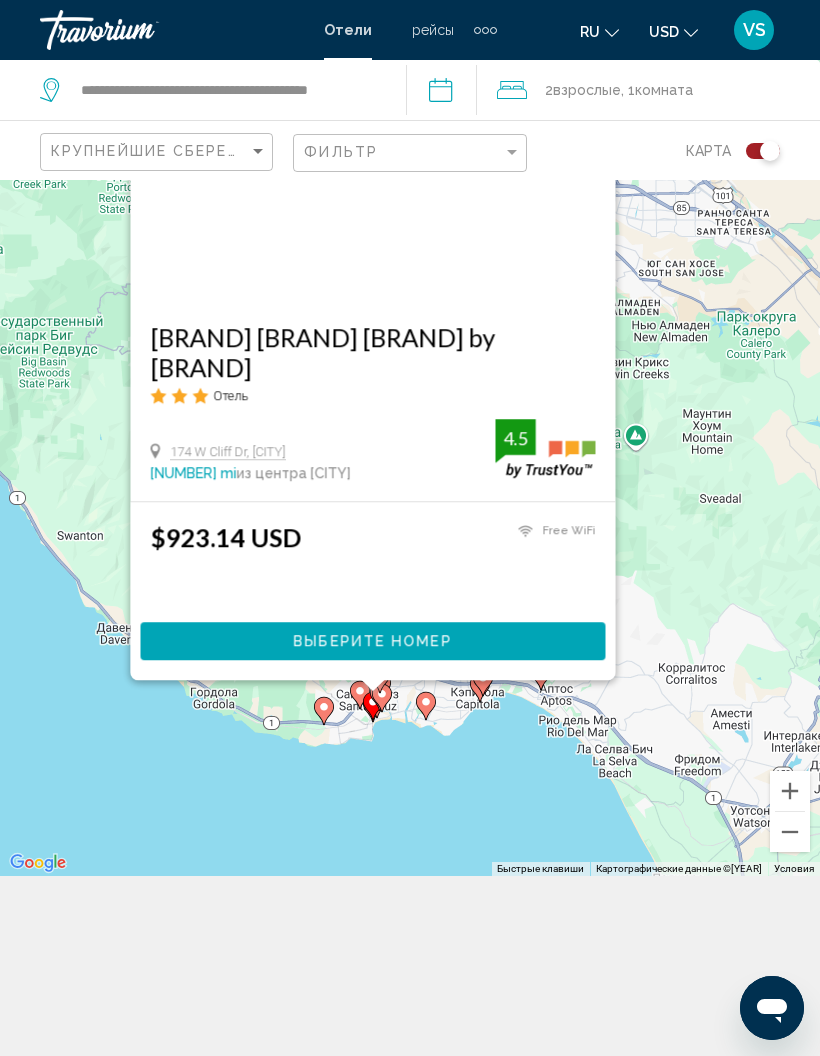 click at bounding box center (373, 708) 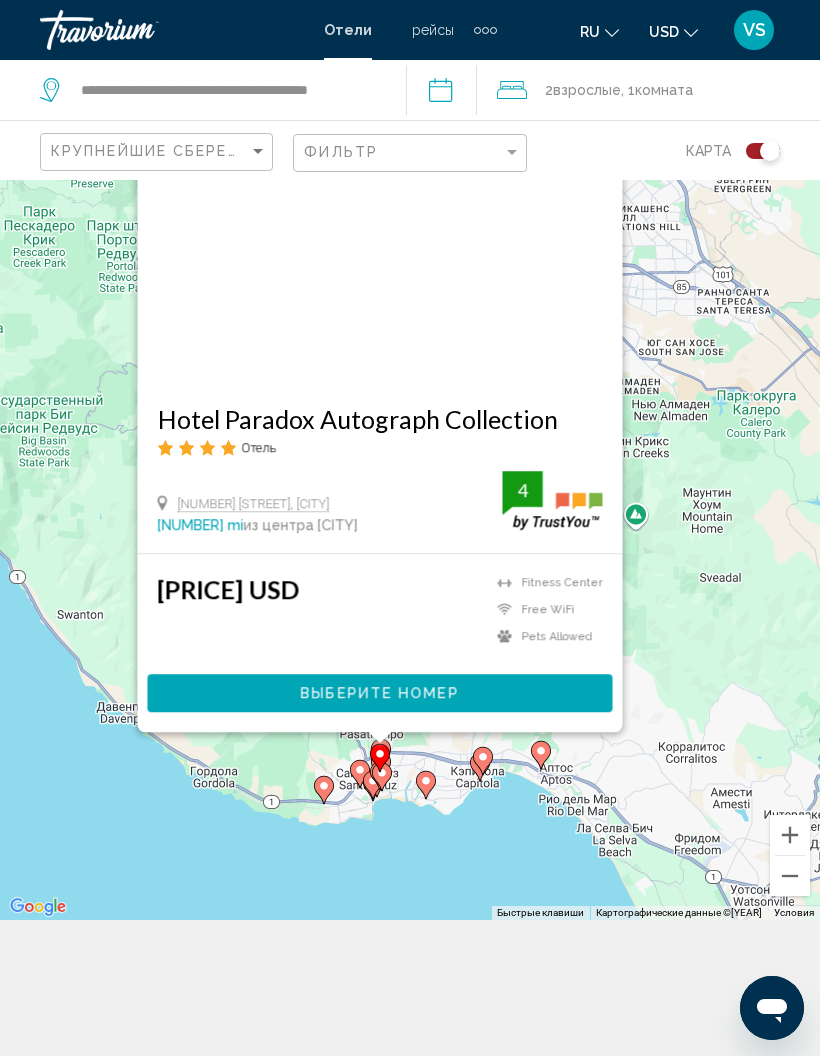 scroll, scrollTop: 148, scrollLeft: 0, axis: vertical 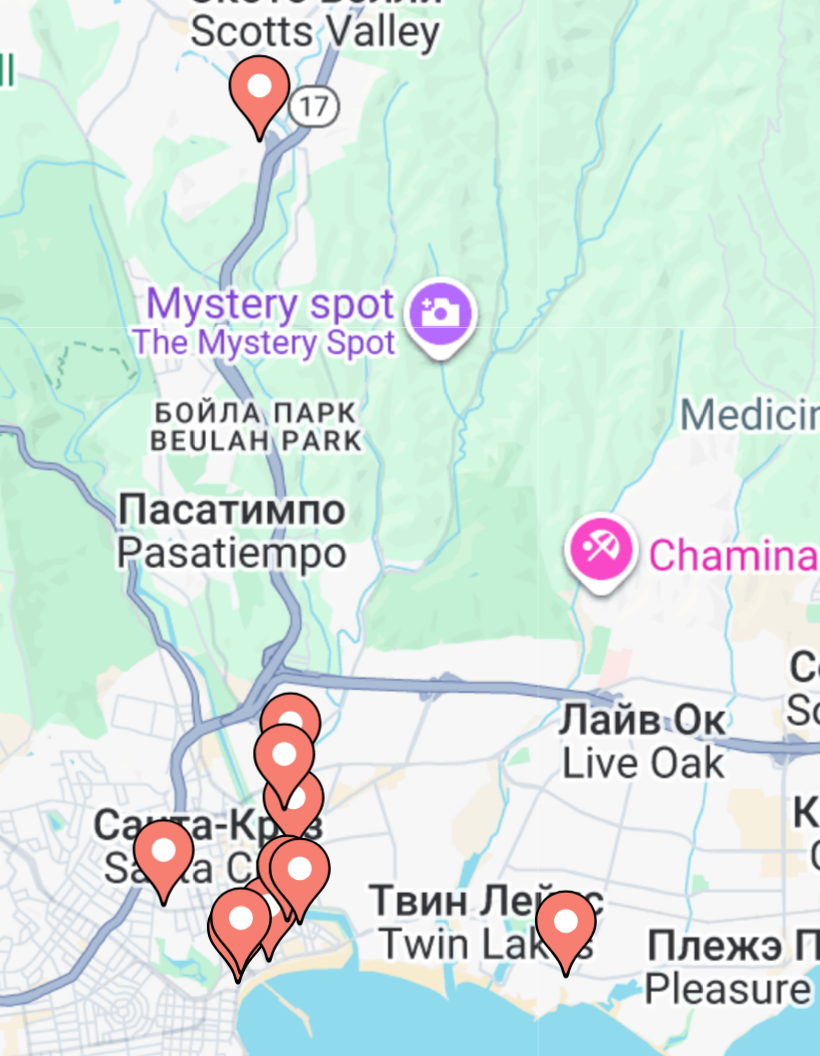 click on "Для навигации используйте клавиши со стрелками. Чтобы активировать перетаскивание с помощью клавиатуры, нажмите Alt + Ввод. После этого перемещайте маркер, используя клавиши со стрелками. Чтобы завершить перетаскивание, нажмите клавишу Ввод. Чтобы отменить действие, нажмите клавишу Esc." at bounding box center [410, 438] 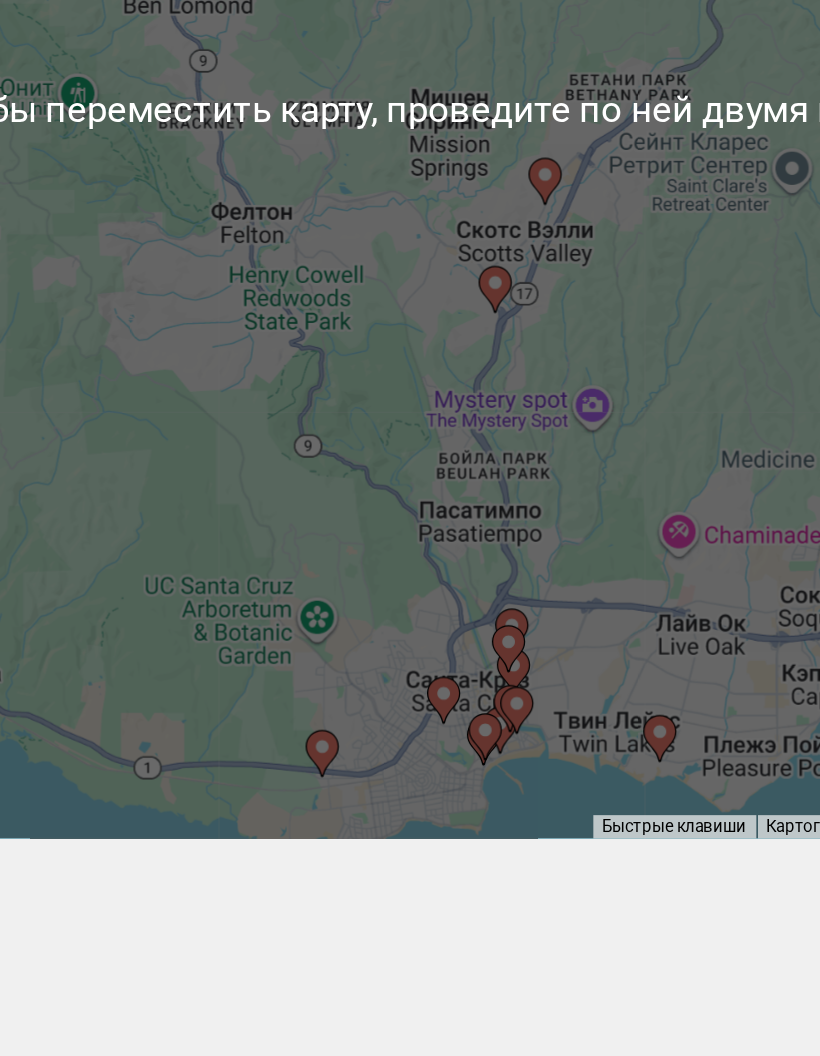 scroll, scrollTop: 260, scrollLeft: 0, axis: vertical 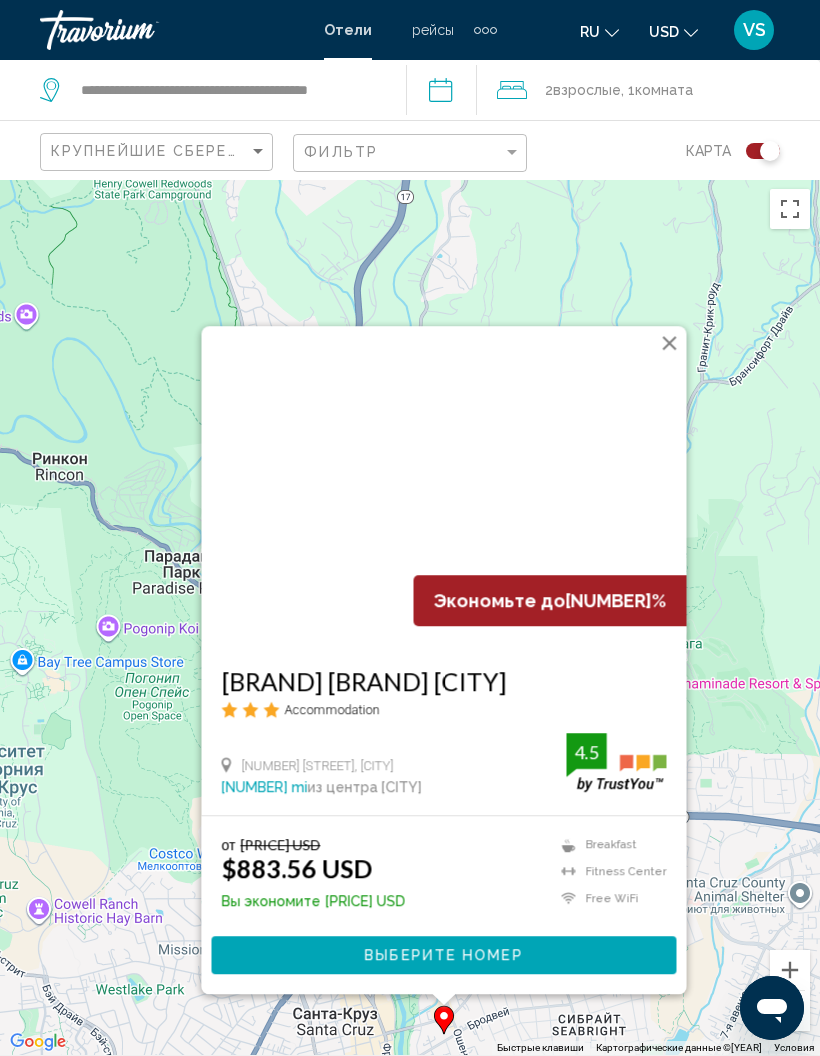 click at bounding box center (670, 343) 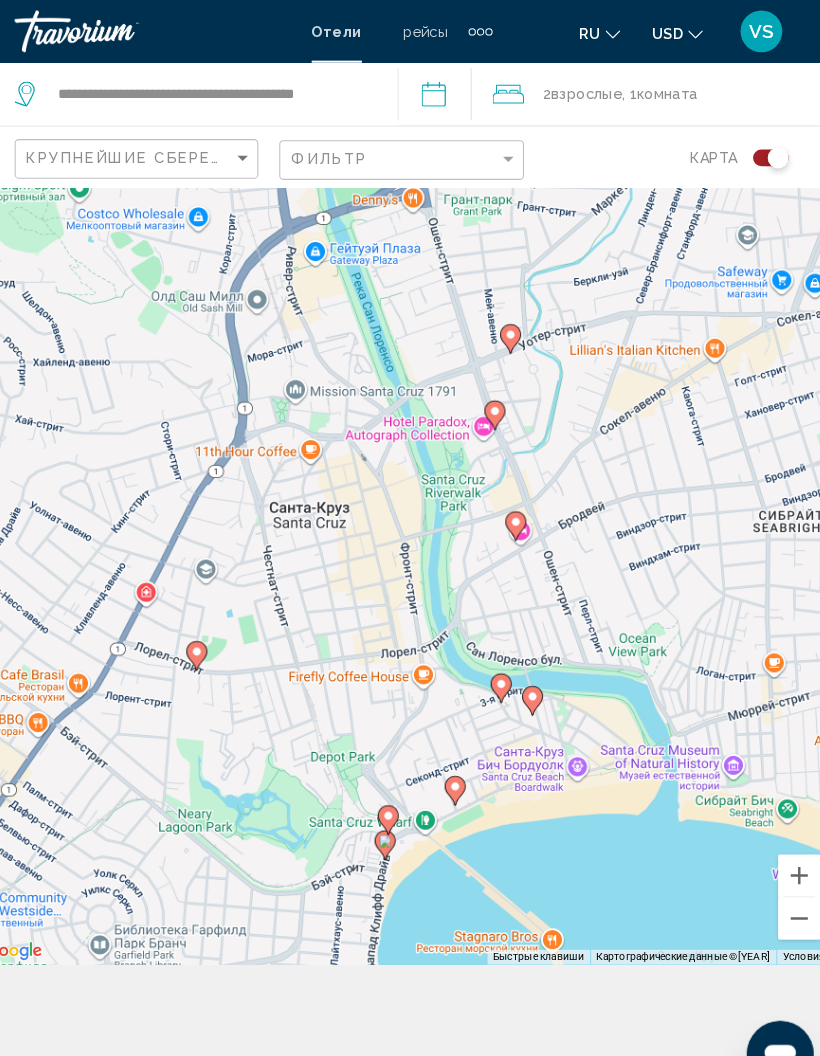 scroll, scrollTop: 148, scrollLeft: 0, axis: vertical 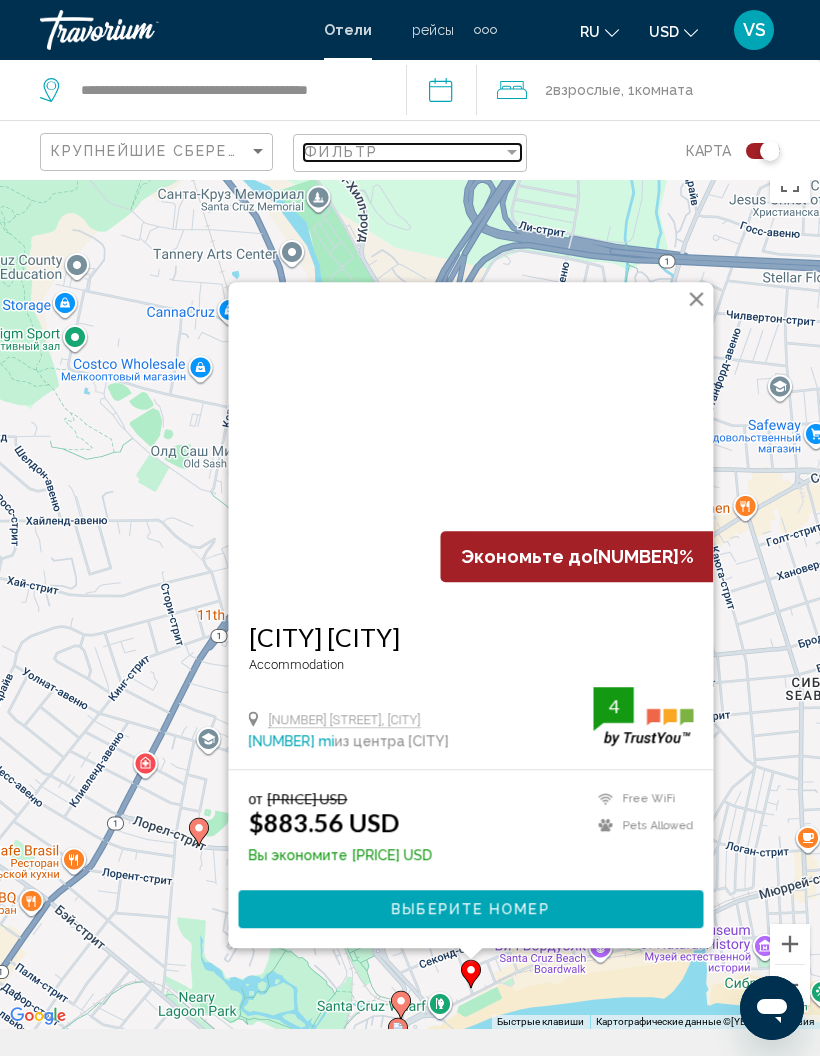 click on "Фильтр" at bounding box center [403, 152] 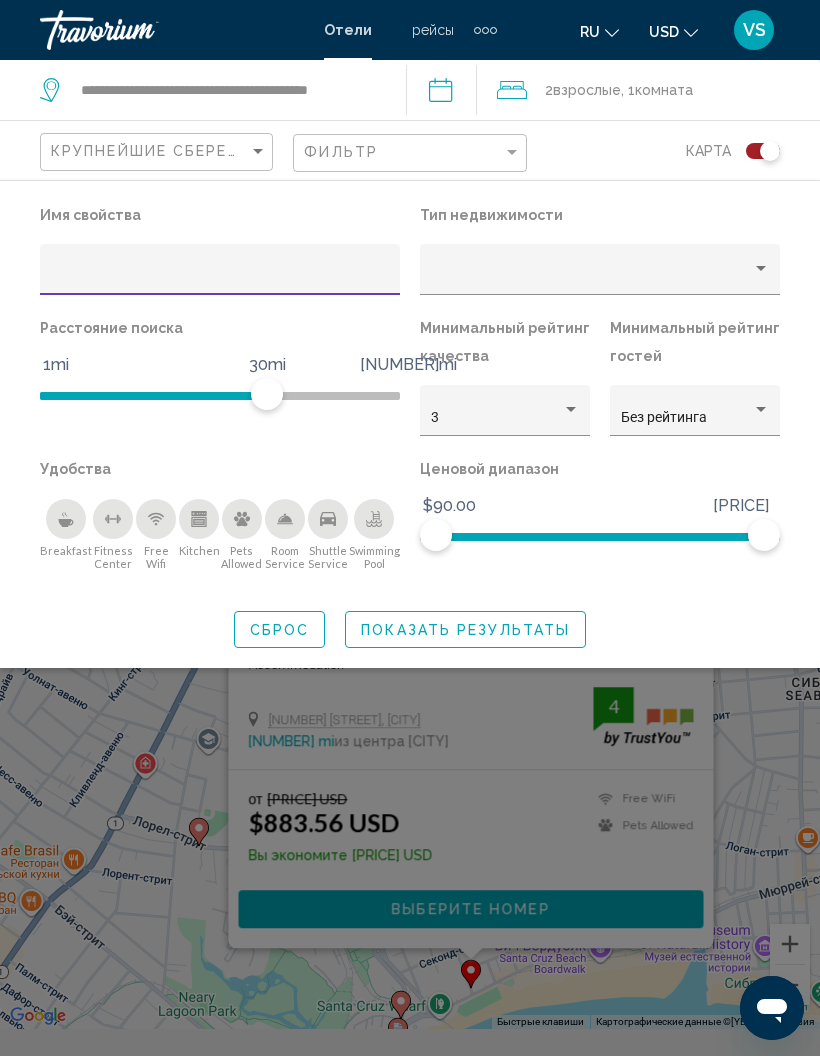 scroll, scrollTop: 26, scrollLeft: 0, axis: vertical 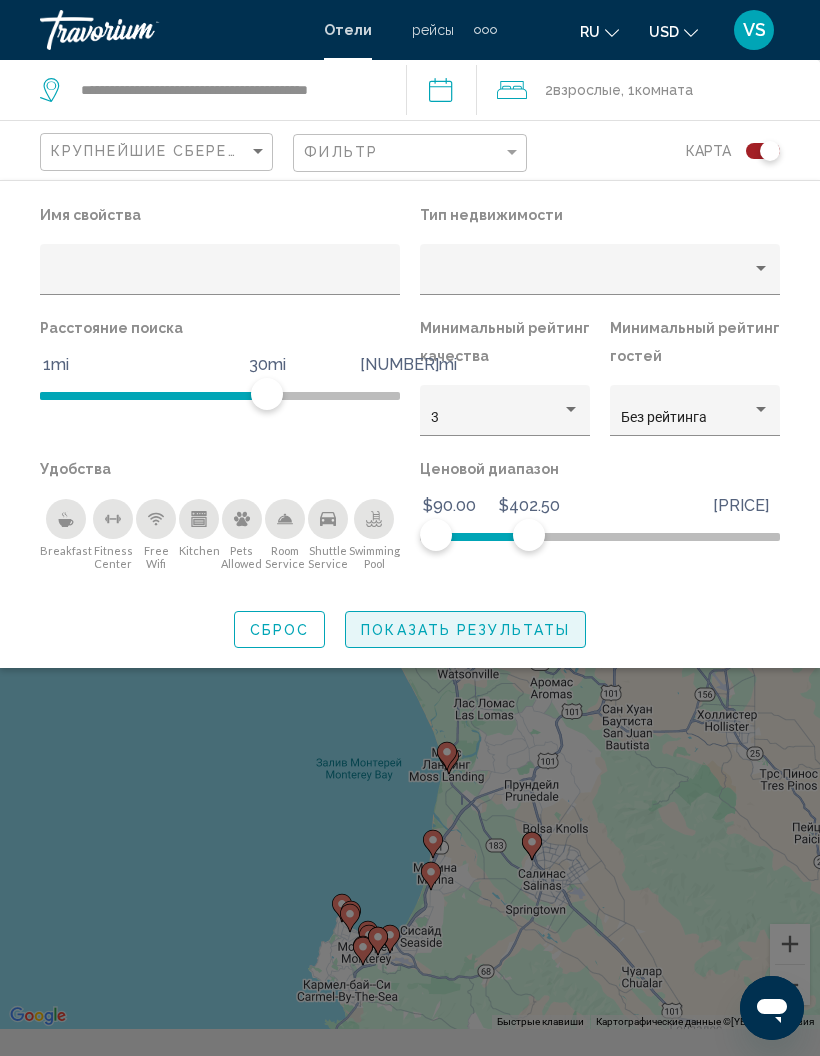 click on "Показать результаты" at bounding box center [465, 630] 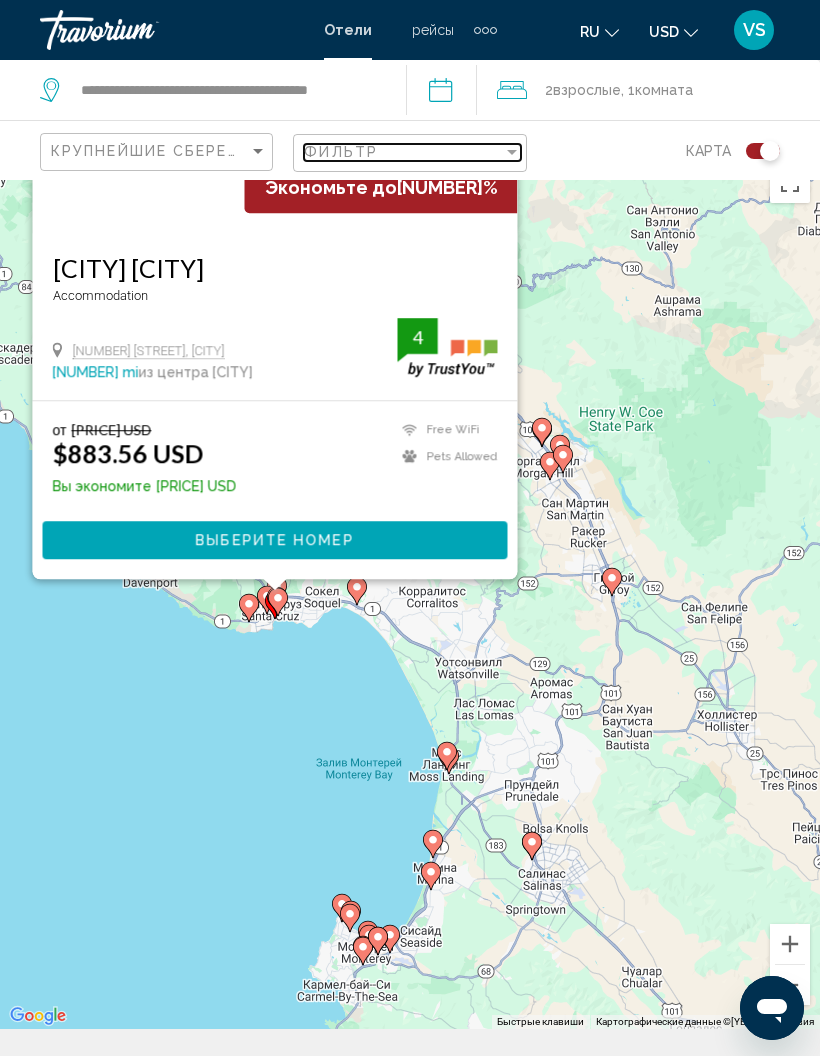 click on "Фильтр" at bounding box center (403, 152) 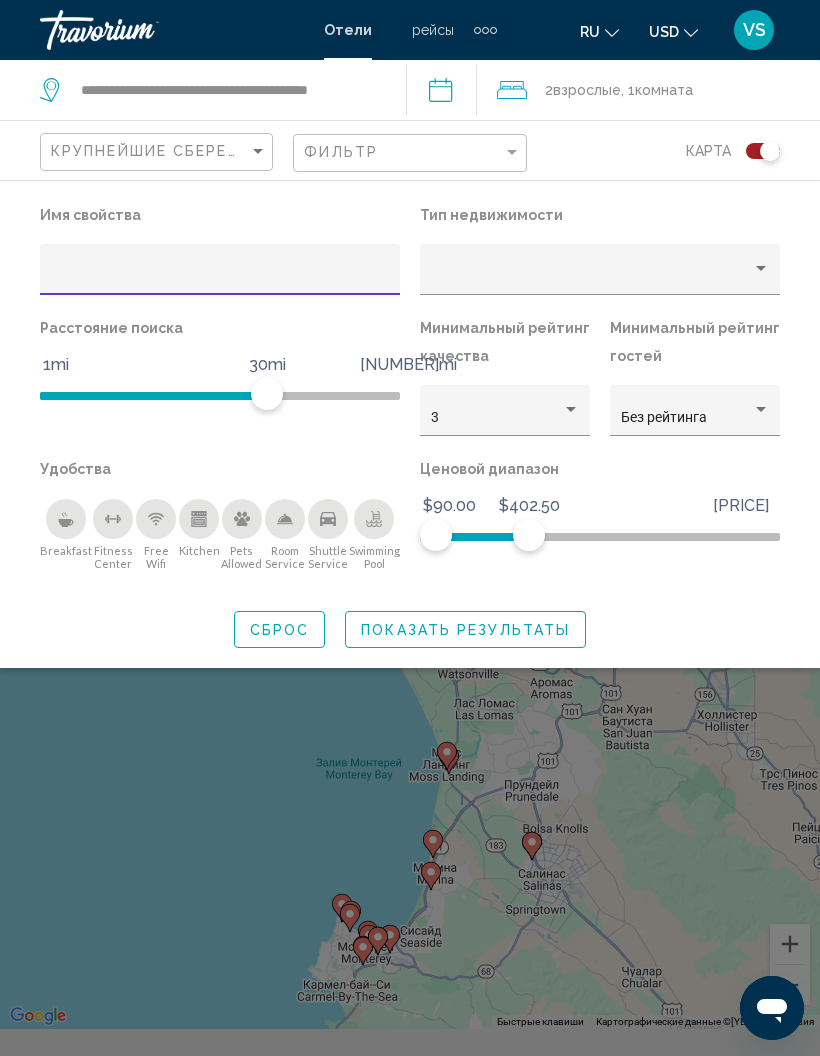 scroll, scrollTop: 26, scrollLeft: 0, axis: vertical 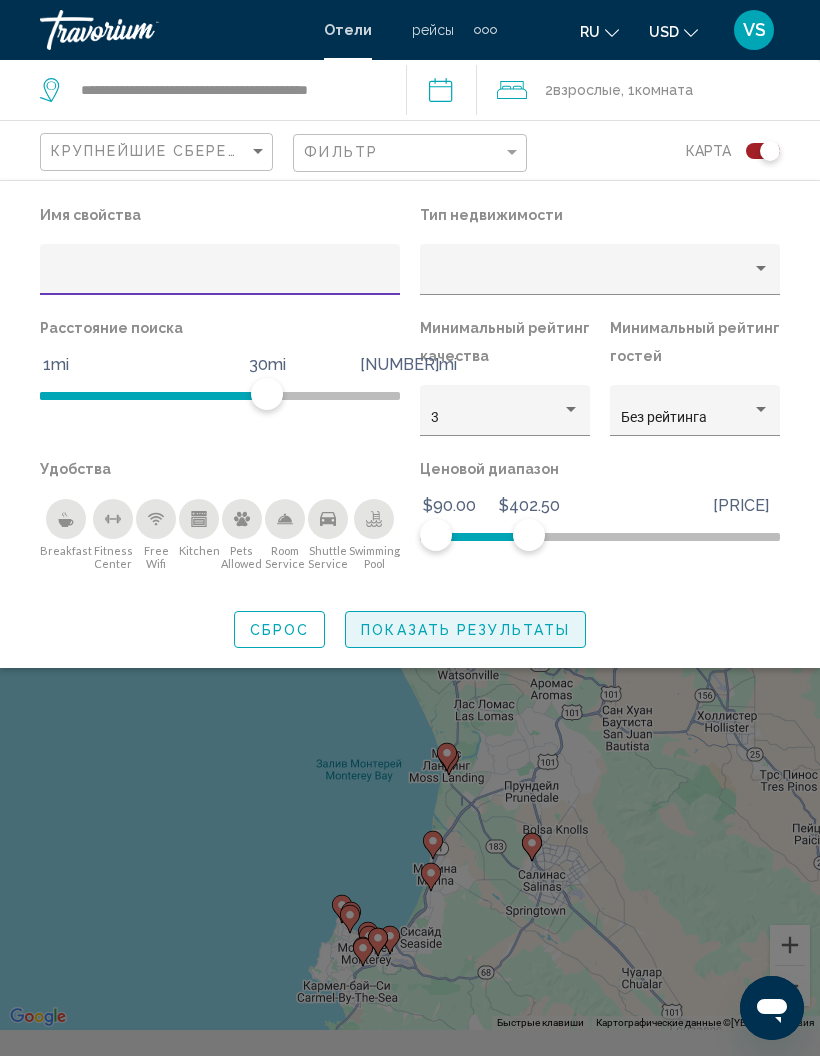 click on "Показать результаты" at bounding box center [465, 629] 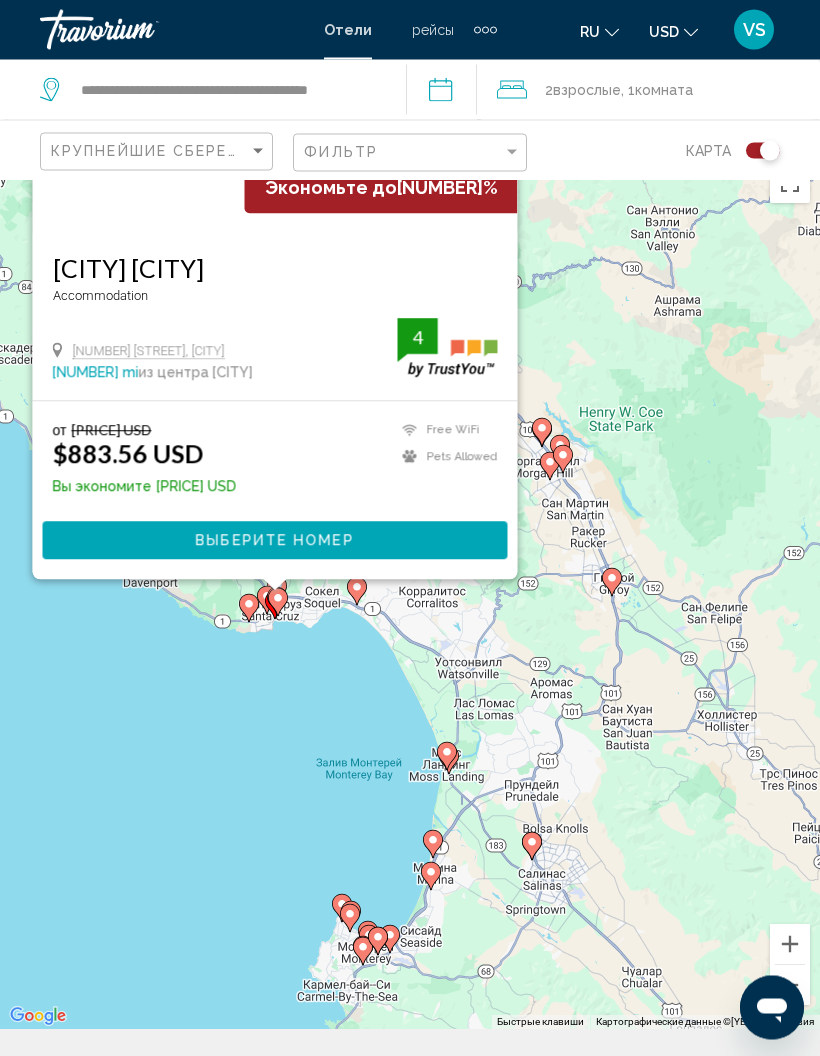 scroll, scrollTop: 27, scrollLeft: 0, axis: vertical 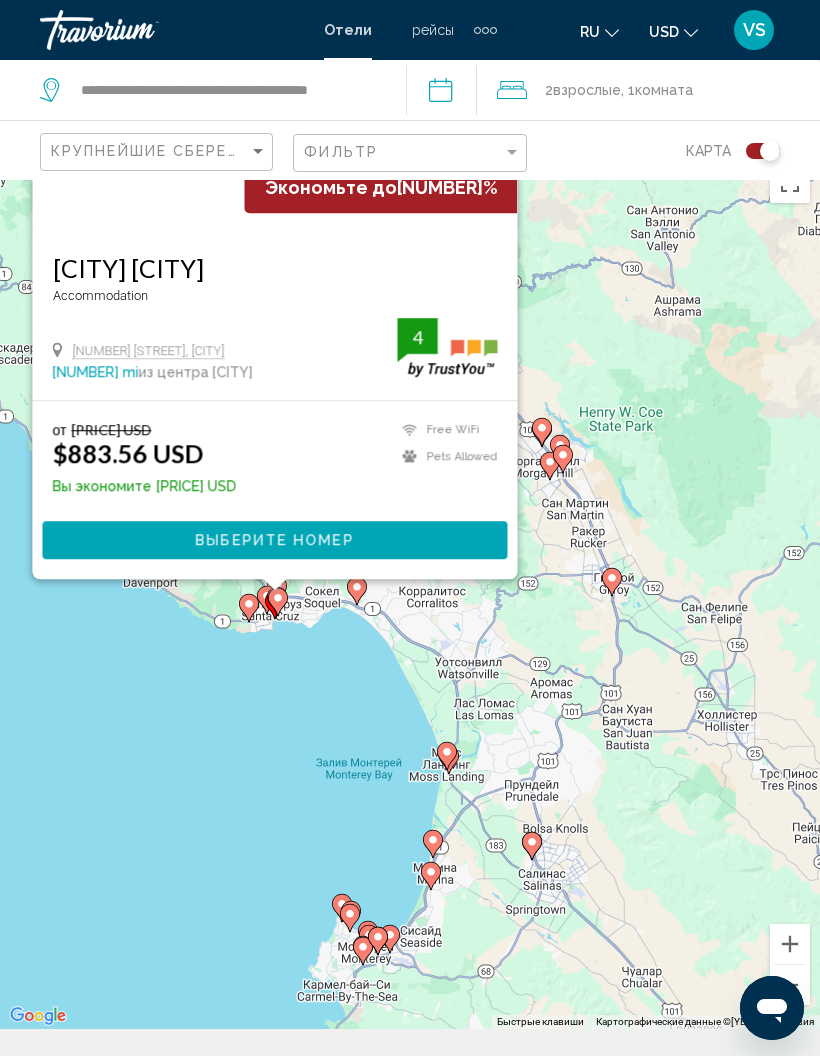 click on "Для навигации используйте клавиши со стрелками. Чтобы активировать перетаскивание с помощью клавиатуры, нажмите Alt + Ввод. После этого перемещайте маркер, используя клавиши со стрелками. Чтобы завершить перетаскивание, нажмите клавишу Ввод. Чтобы отменить действие, нажмите клавишу Esc. Экономьте до  6%   Casablanca On The Beach  Accommodation
101 Main St, [CITY] 0.7 mi  из центра  [CITY] от отеля 4 от $937.28 USD $883.56 USD  Вы экономите  $53.72 USD
Free WiFi
Pets Allowed  4 Выберите номер" at bounding box center [410, 591] 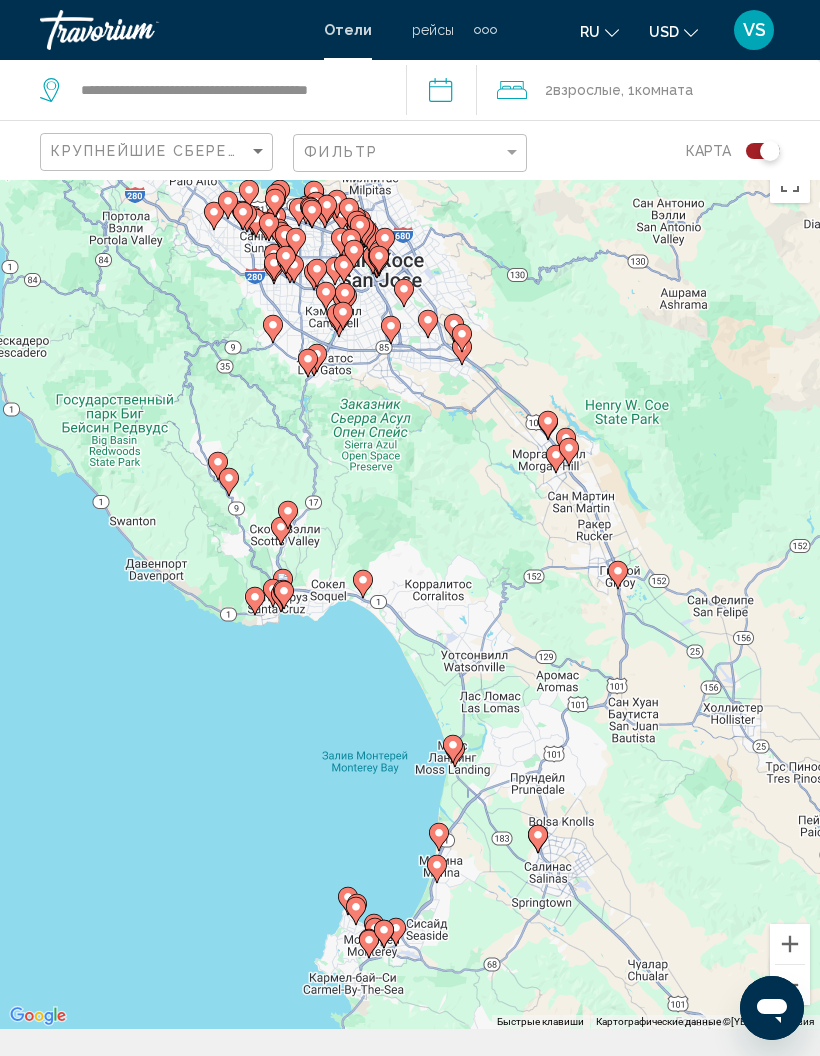 scroll, scrollTop: 26, scrollLeft: 0, axis: vertical 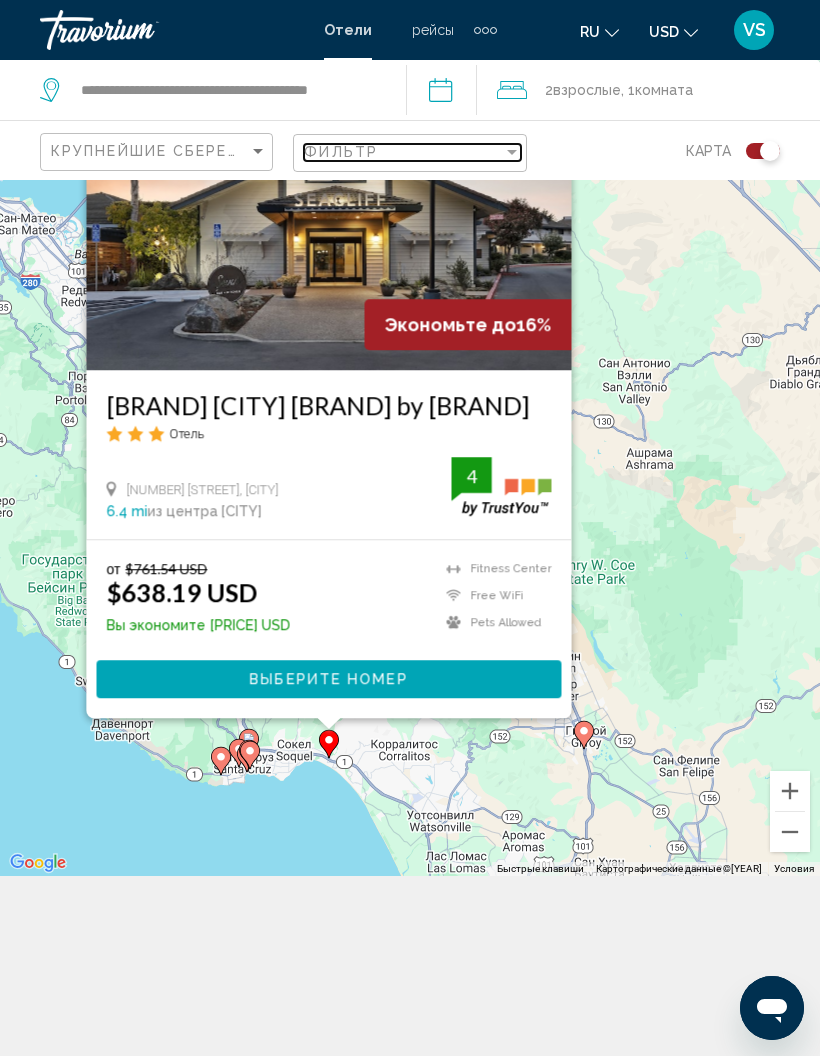 click on "Фильтр" at bounding box center [403, 152] 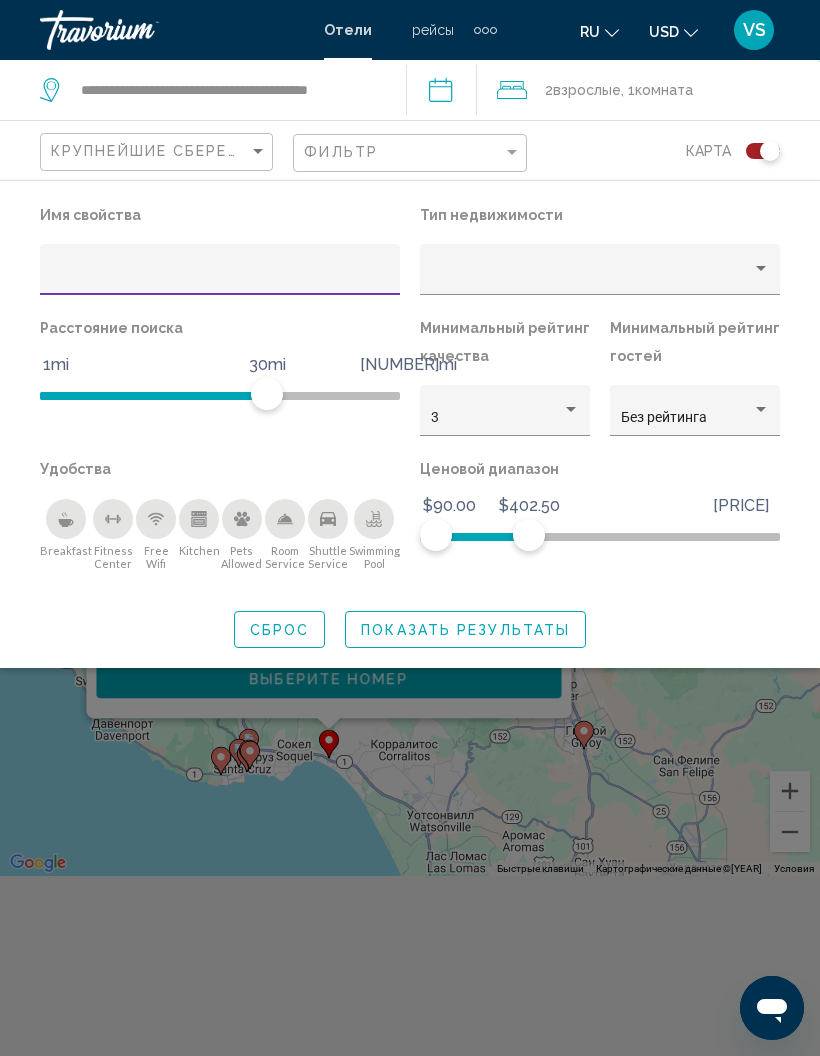 scroll, scrollTop: 190, scrollLeft: 0, axis: vertical 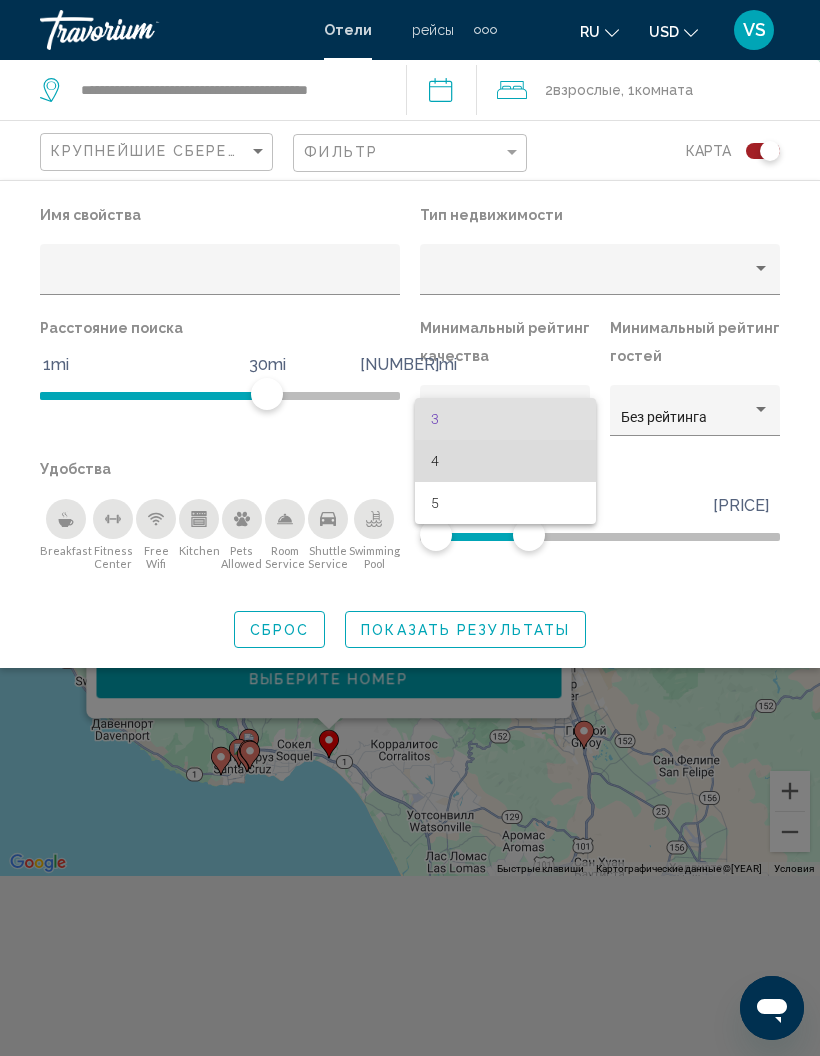click on "4" at bounding box center (505, 461) 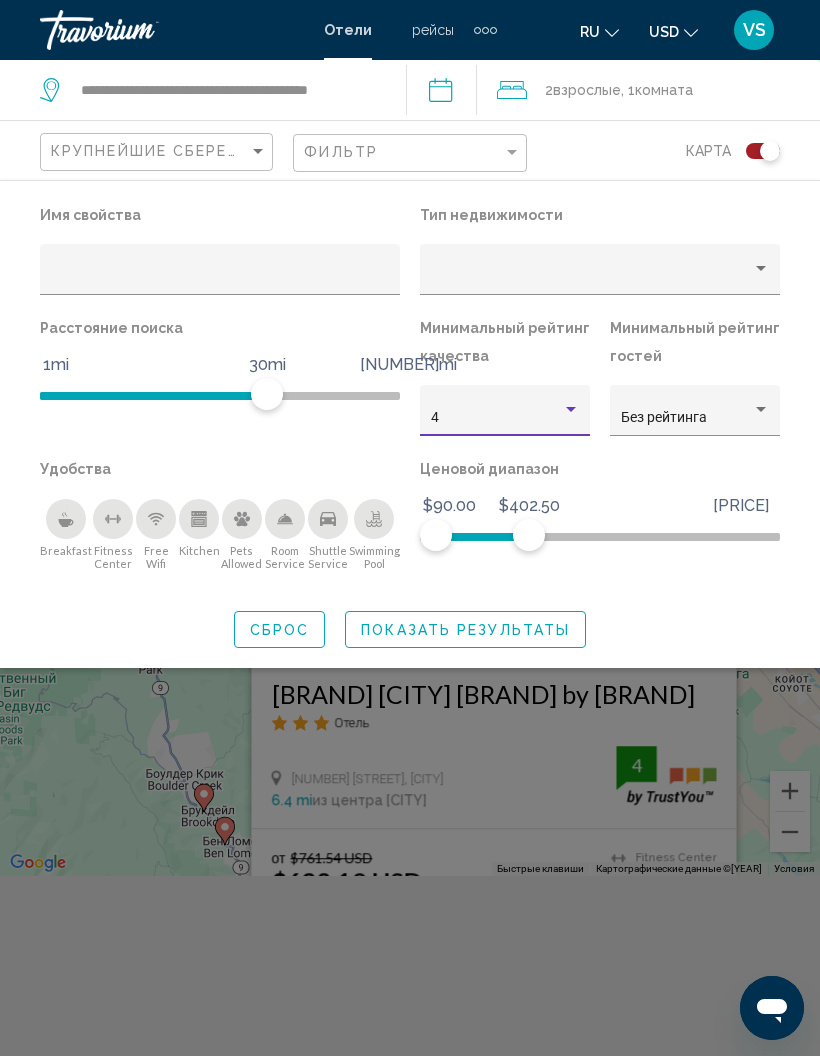 click at bounding box center (410, 678) 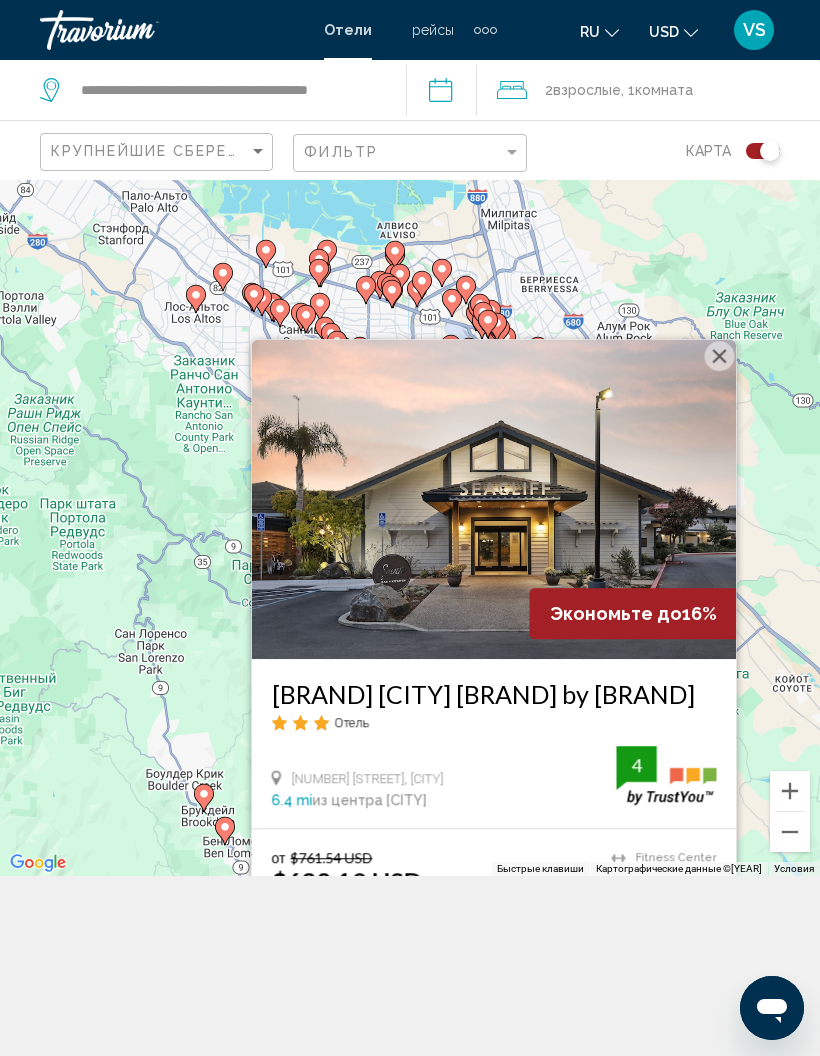 click at bounding box center [494, 499] 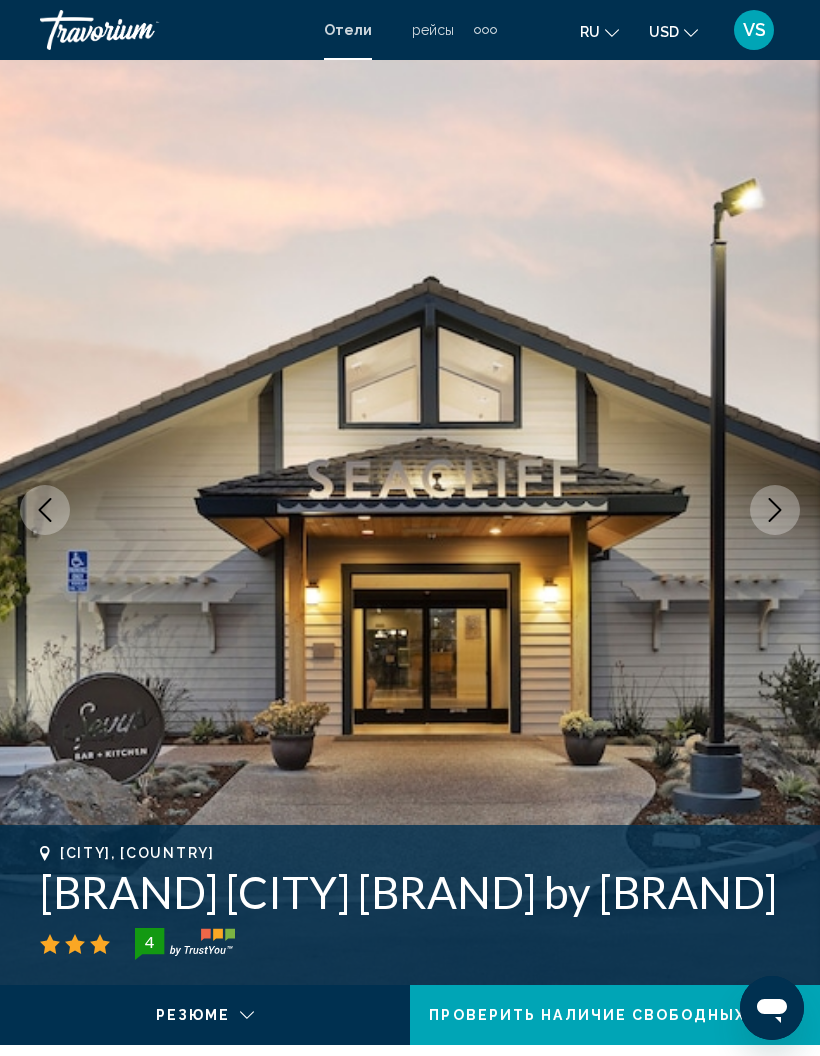 scroll, scrollTop: 0, scrollLeft: 0, axis: both 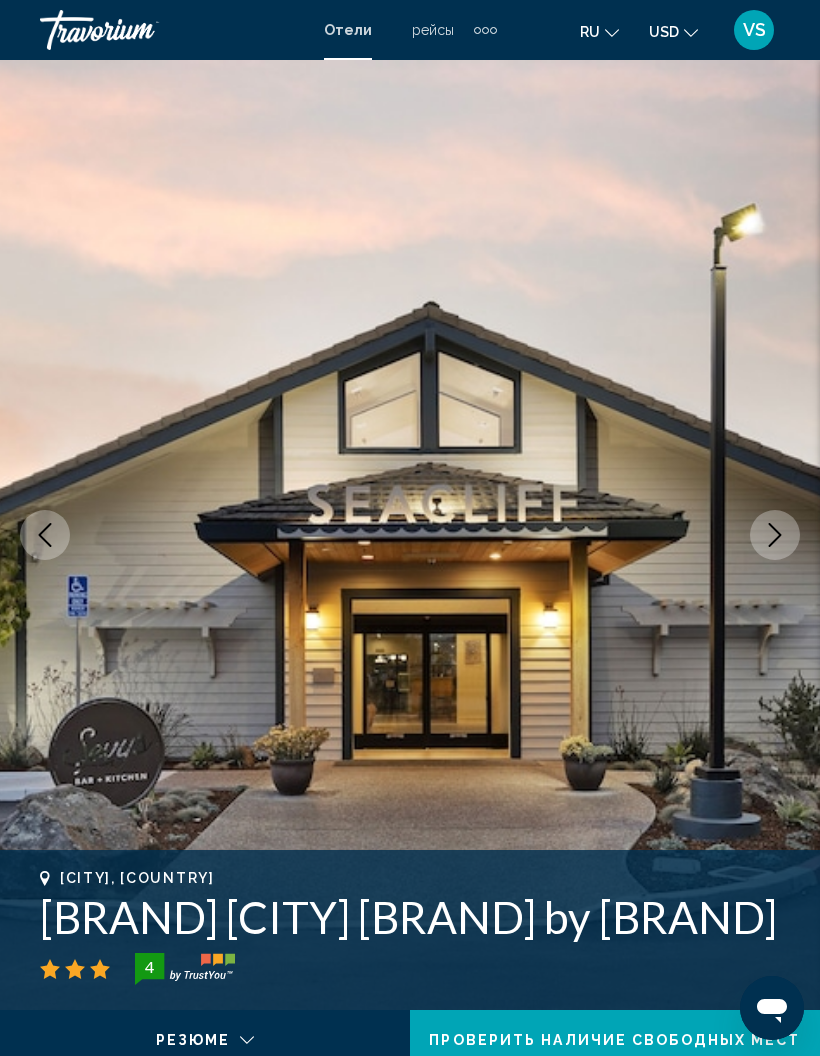 click at bounding box center [410, 535] 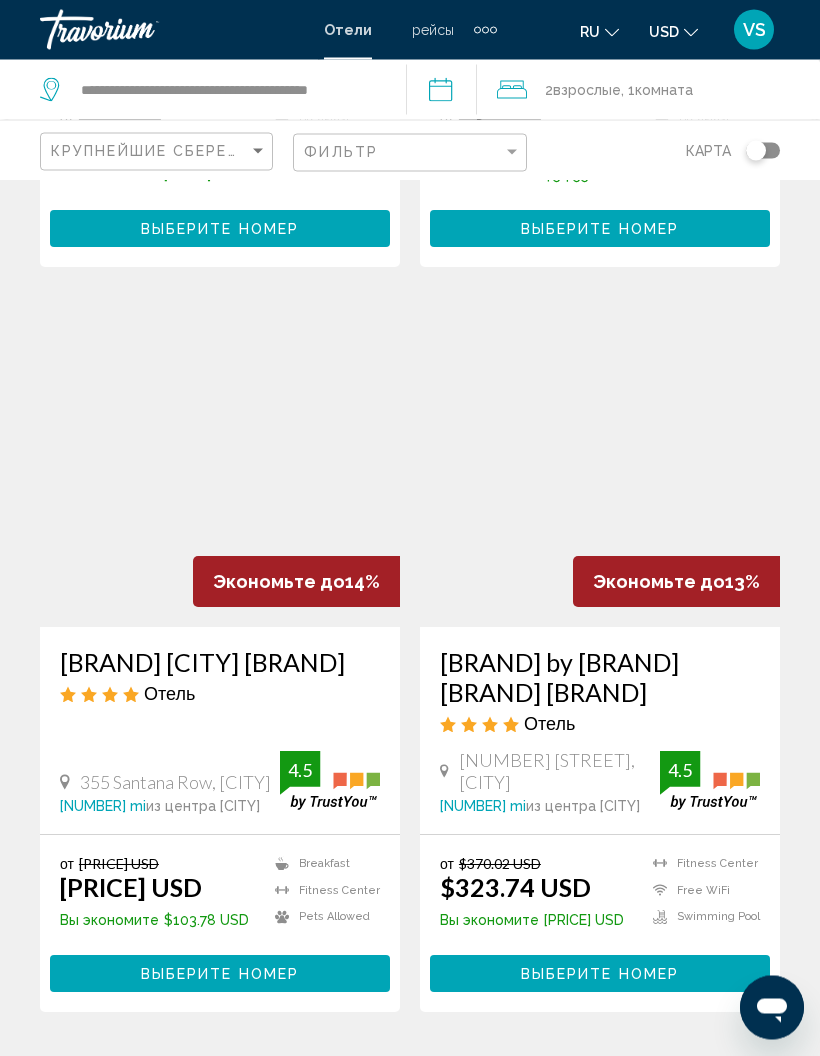 scroll, scrollTop: 2180, scrollLeft: 0, axis: vertical 